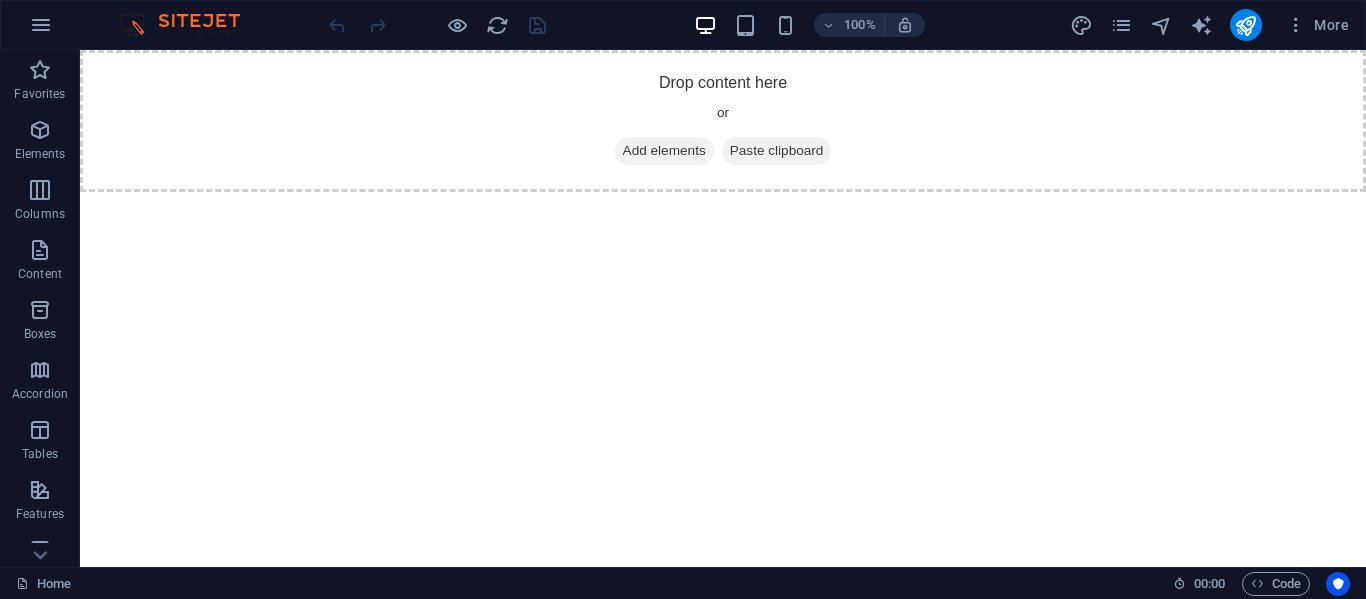 scroll, scrollTop: 0, scrollLeft: 0, axis: both 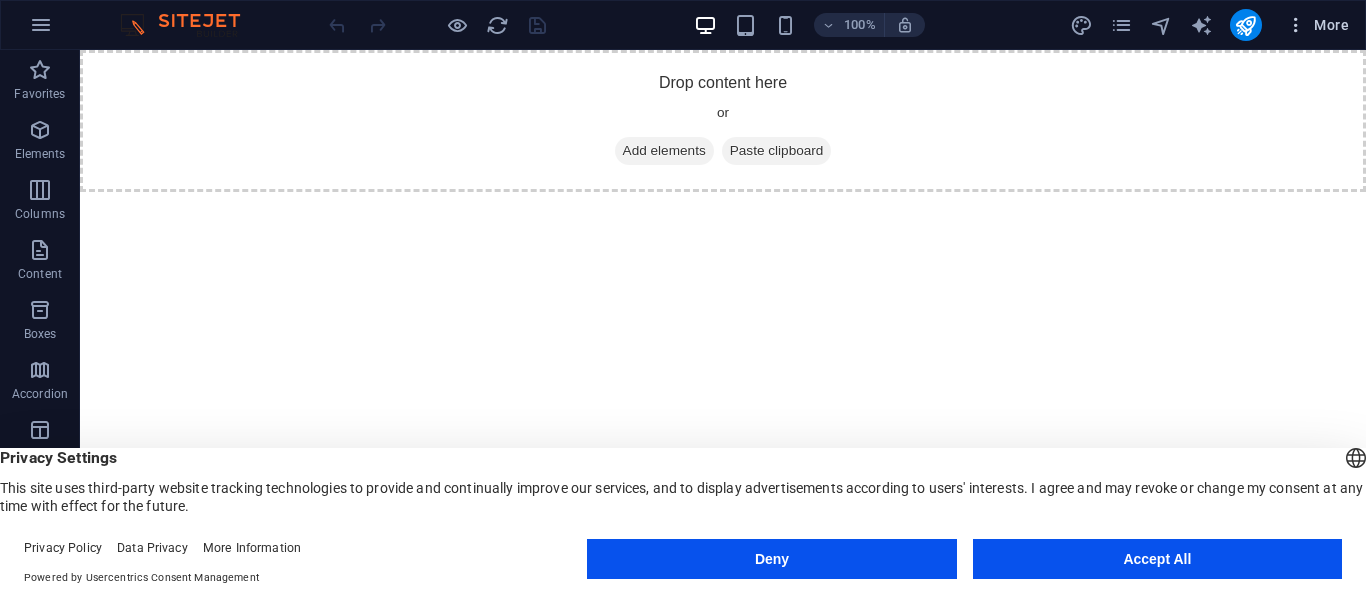 click on "More" at bounding box center [1317, 25] 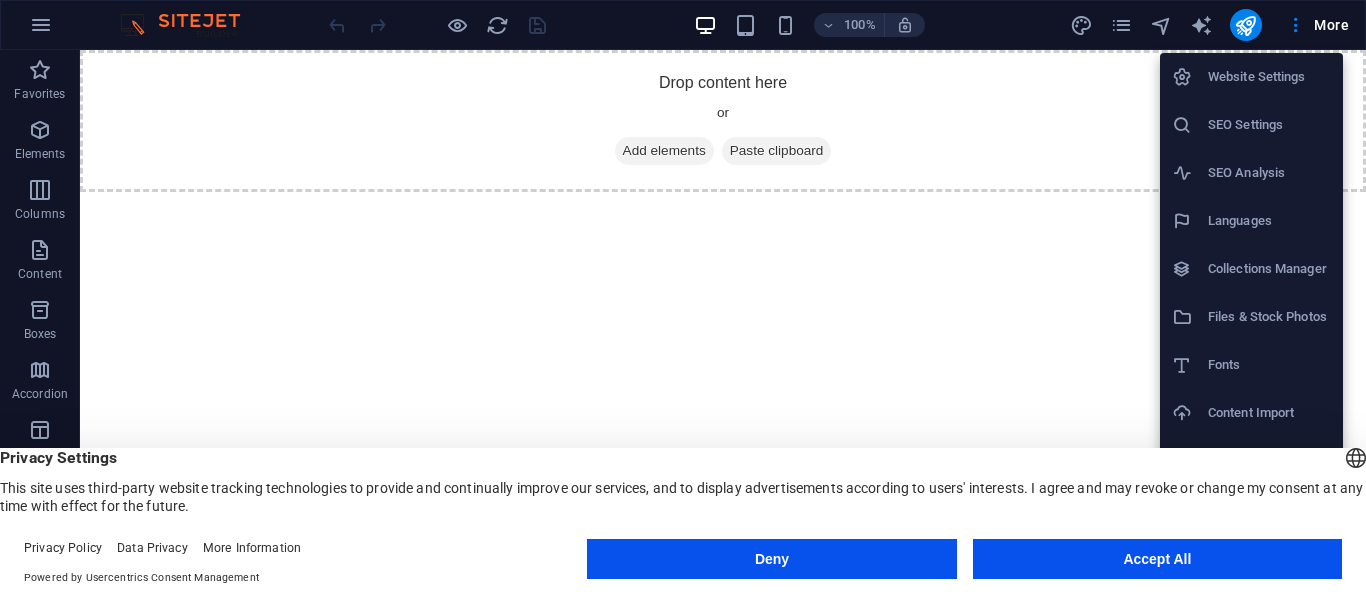 click at bounding box center (683, 299) 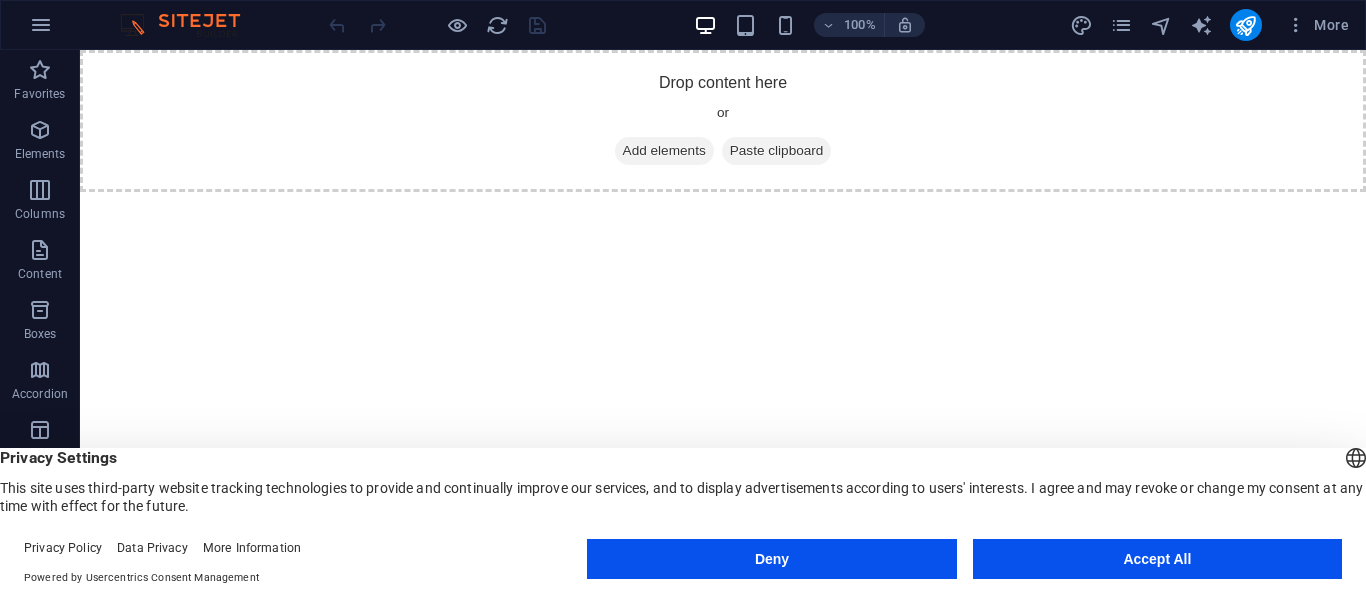 click at bounding box center (1296, 25) 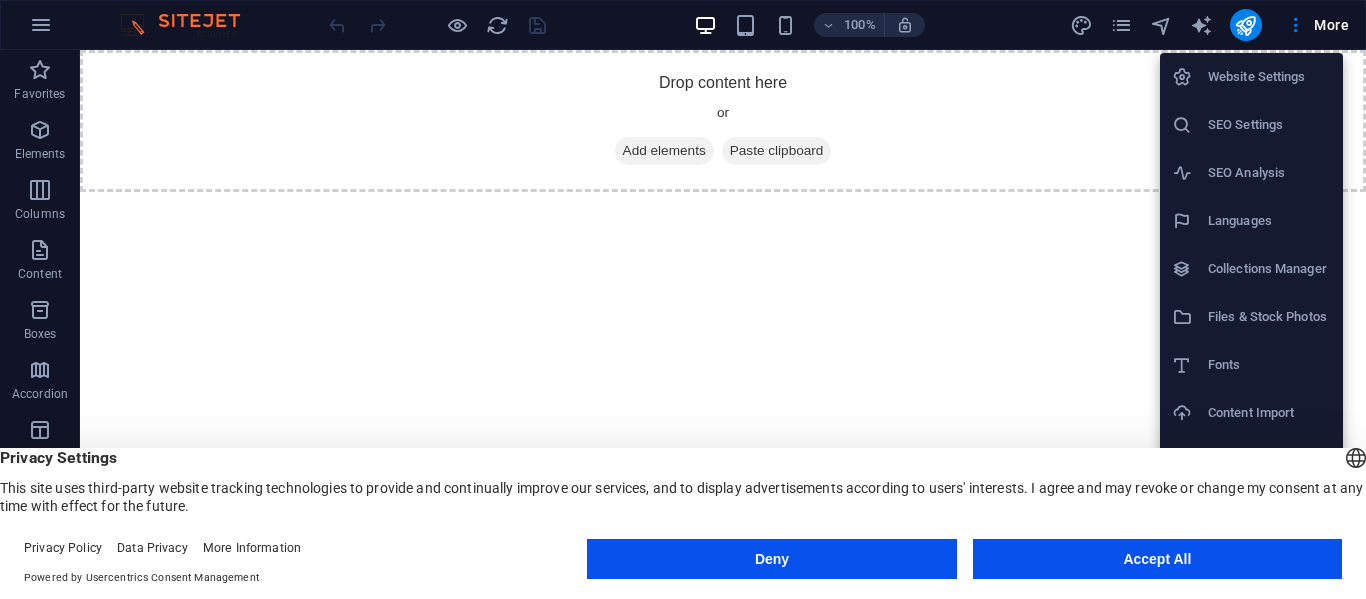 click at bounding box center [683, 299] 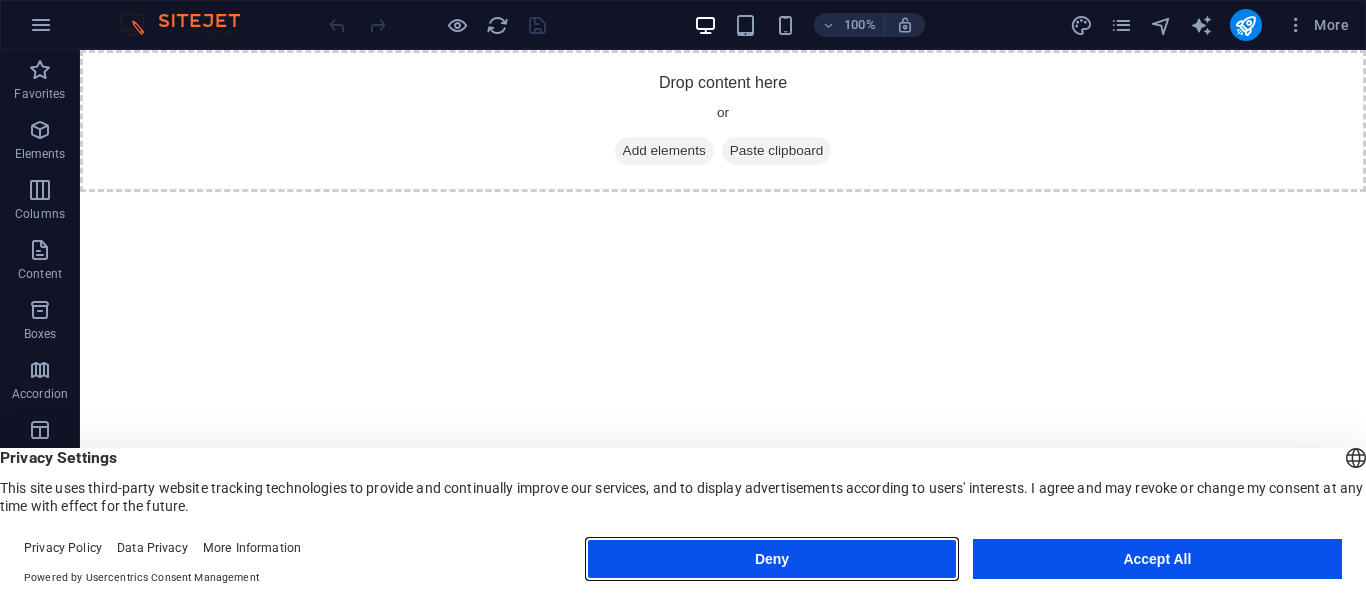 click on "Deny" at bounding box center (771, 559) 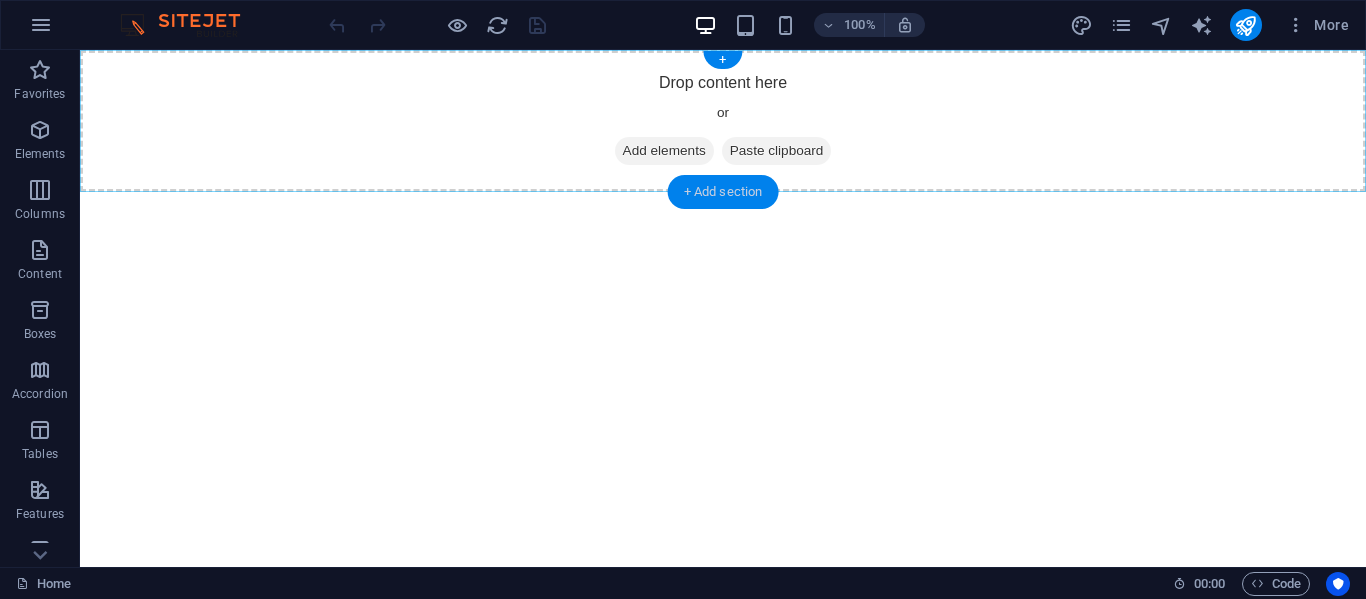 click on "+ Add section" at bounding box center [723, 192] 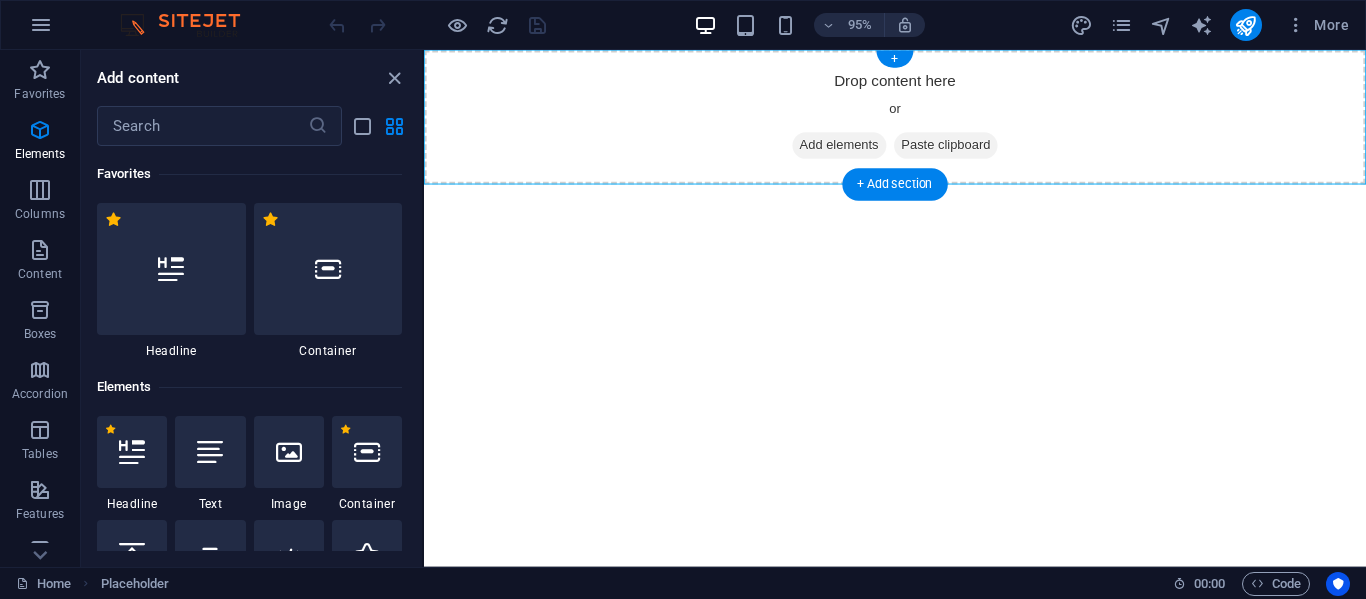 scroll, scrollTop: 3499, scrollLeft: 0, axis: vertical 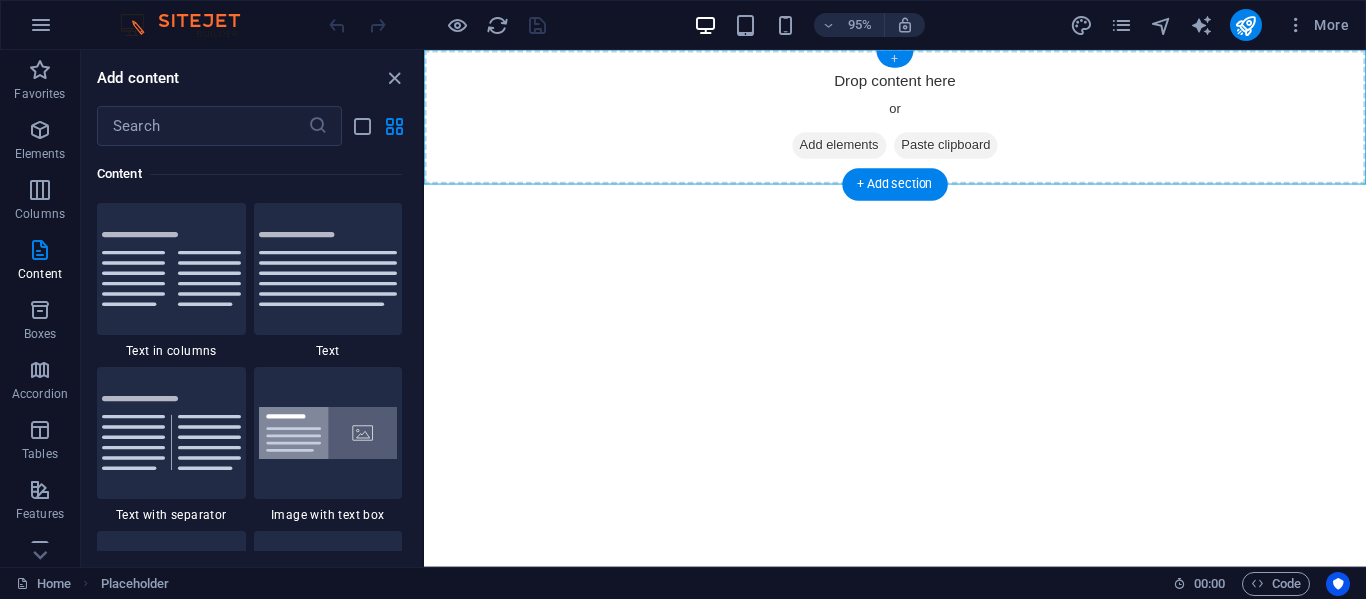 click on "+" at bounding box center (894, 59) 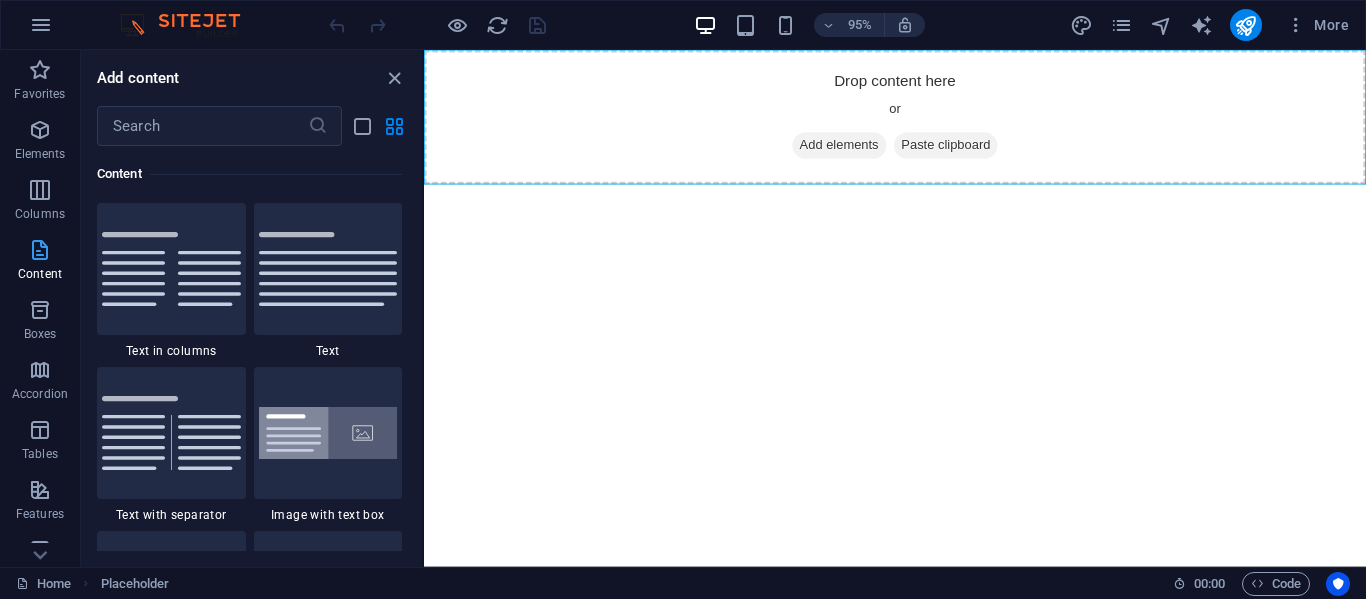 click at bounding box center (40, 250) 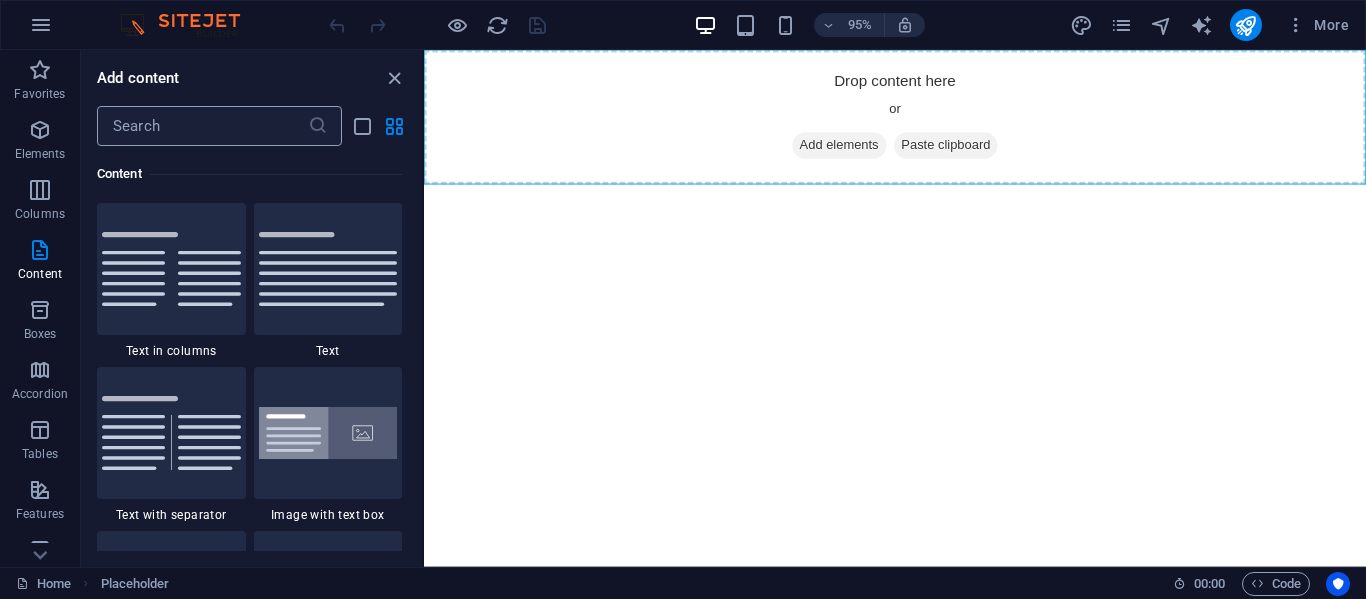 click at bounding box center [202, 126] 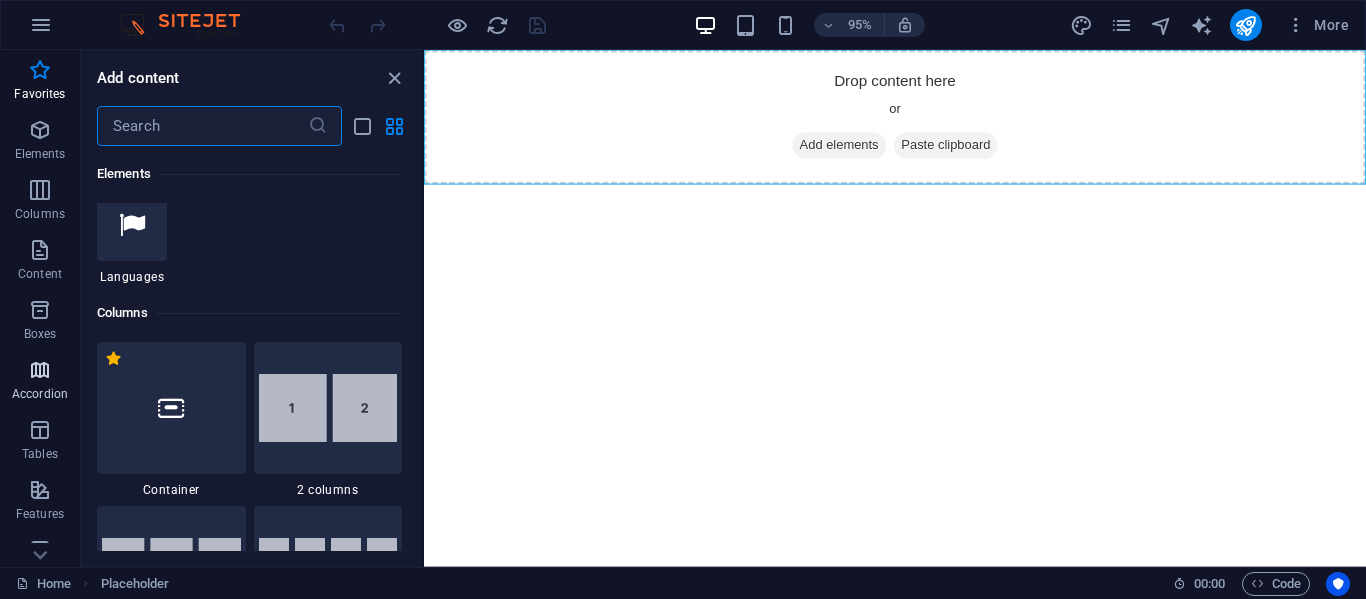 scroll, scrollTop: 0, scrollLeft: 0, axis: both 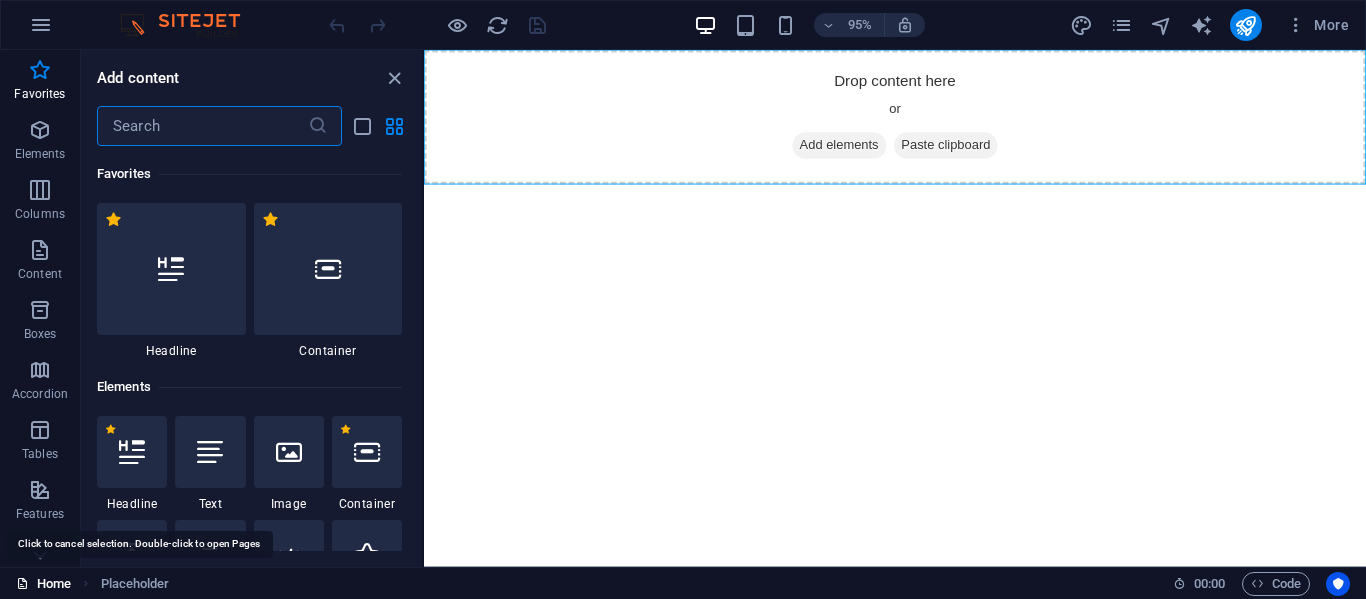 click on "Home" at bounding box center (43, 584) 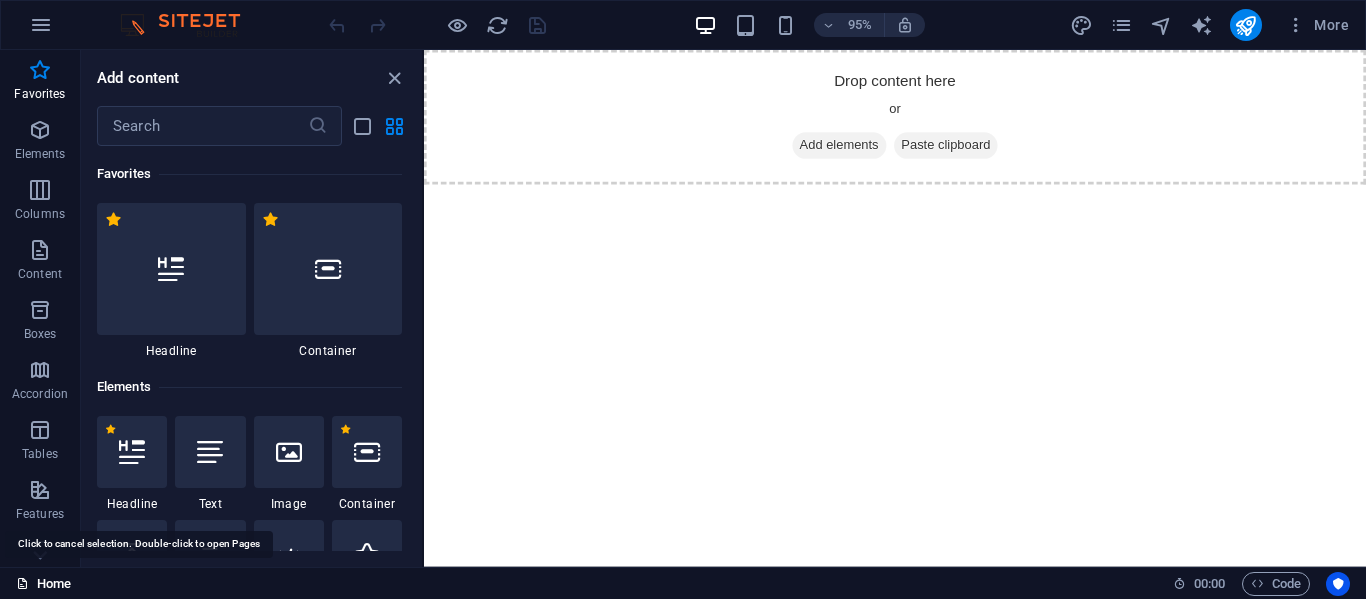 click on "Home" at bounding box center [43, 584] 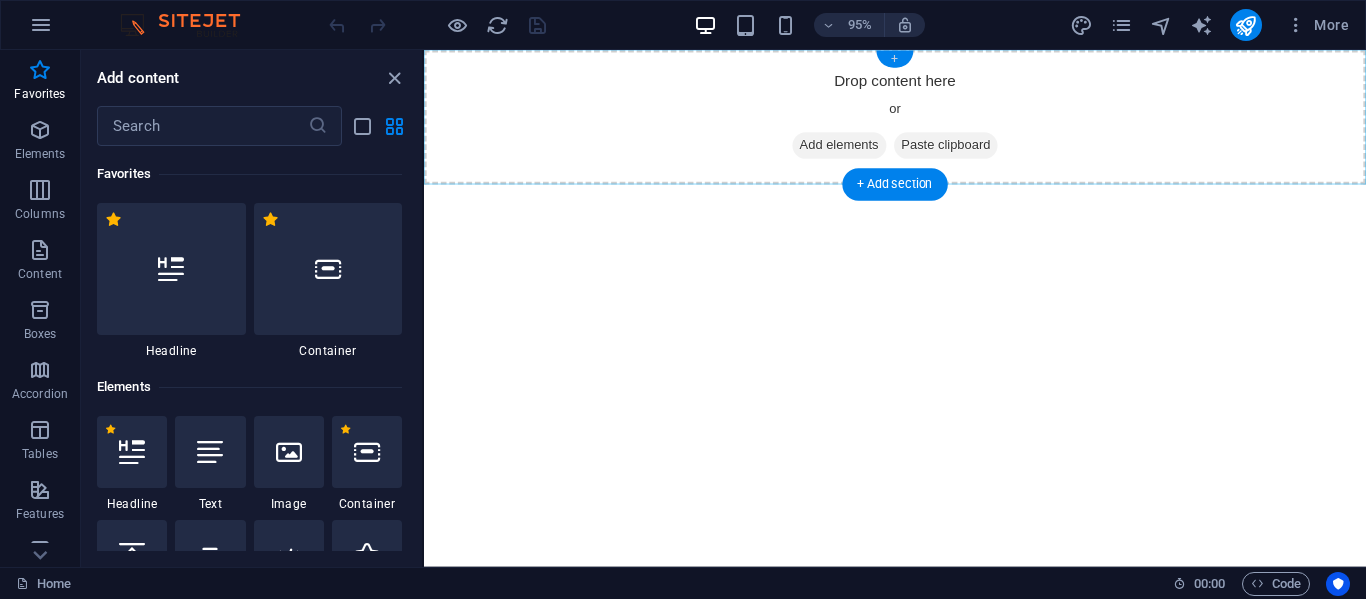 click on "+" at bounding box center [894, 59] 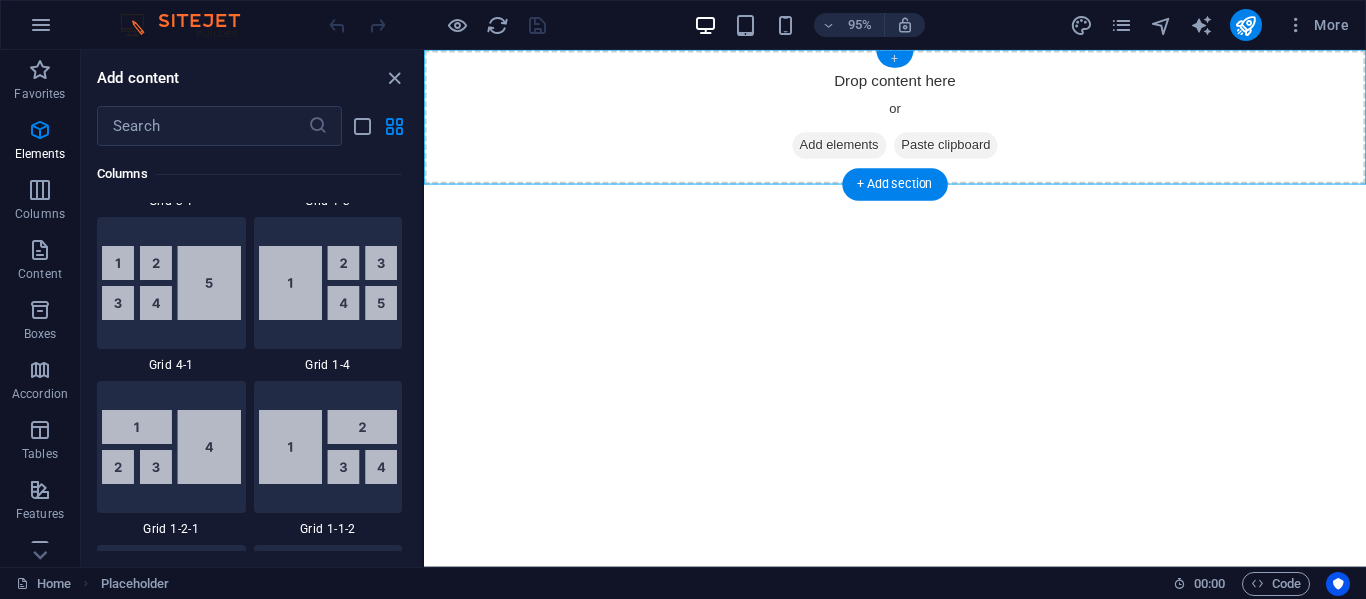 scroll, scrollTop: 3499, scrollLeft: 0, axis: vertical 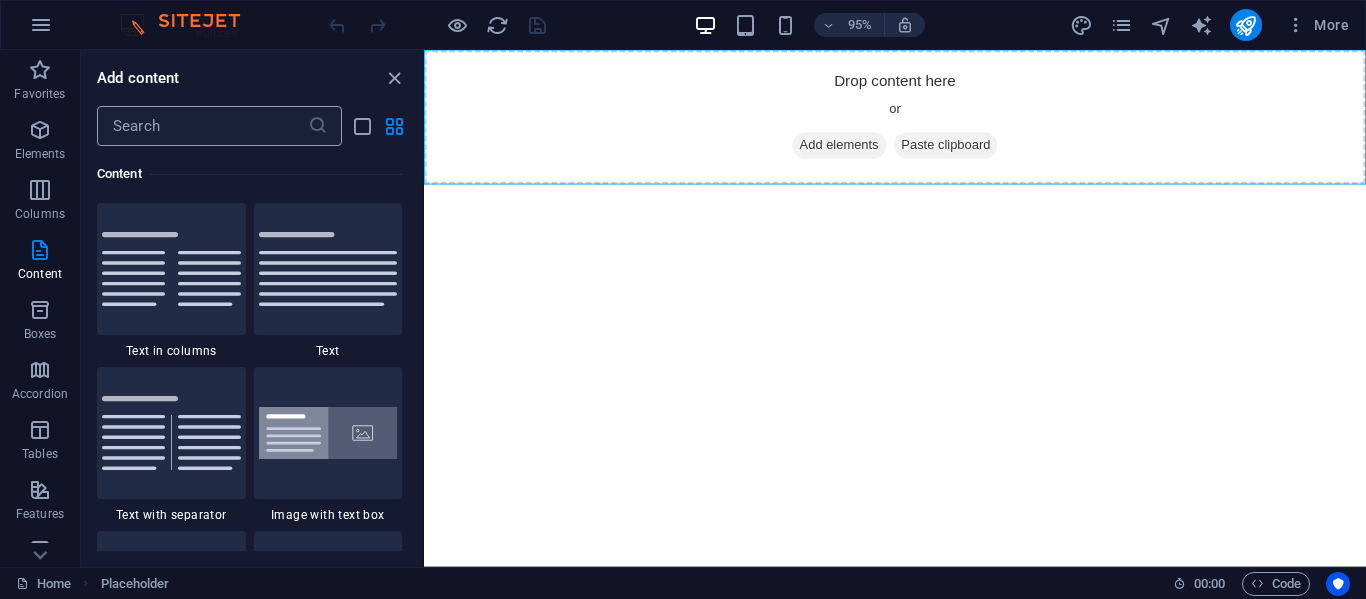 click at bounding box center (202, 126) 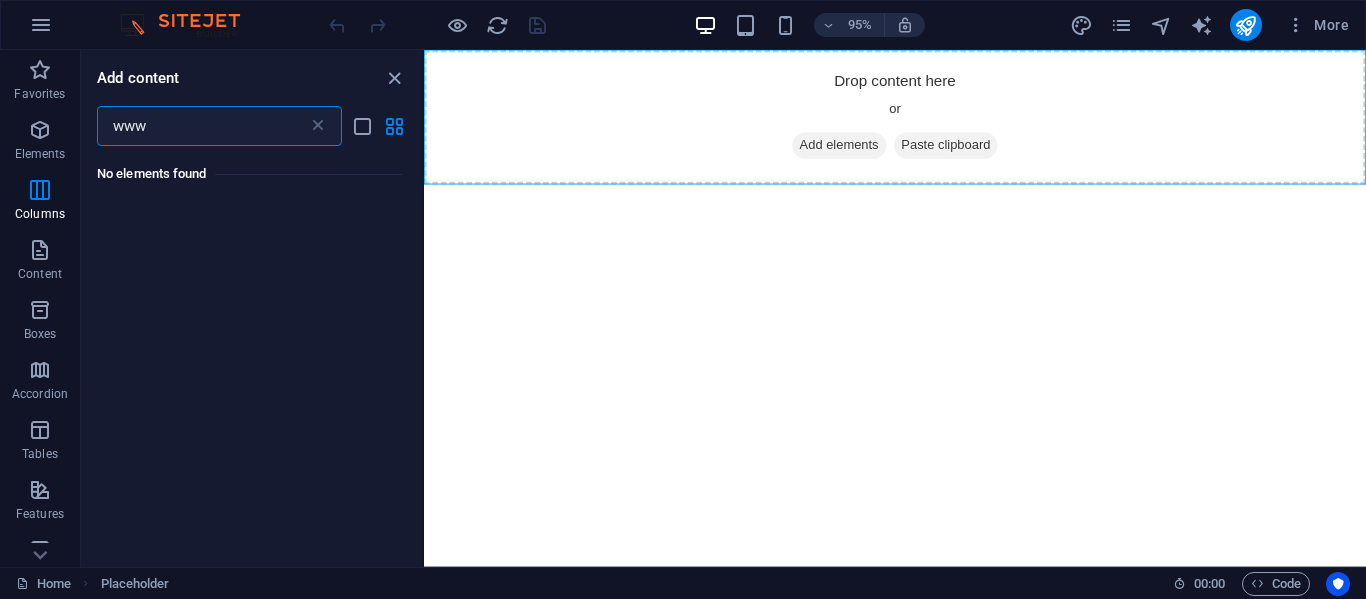 scroll, scrollTop: 0, scrollLeft: 0, axis: both 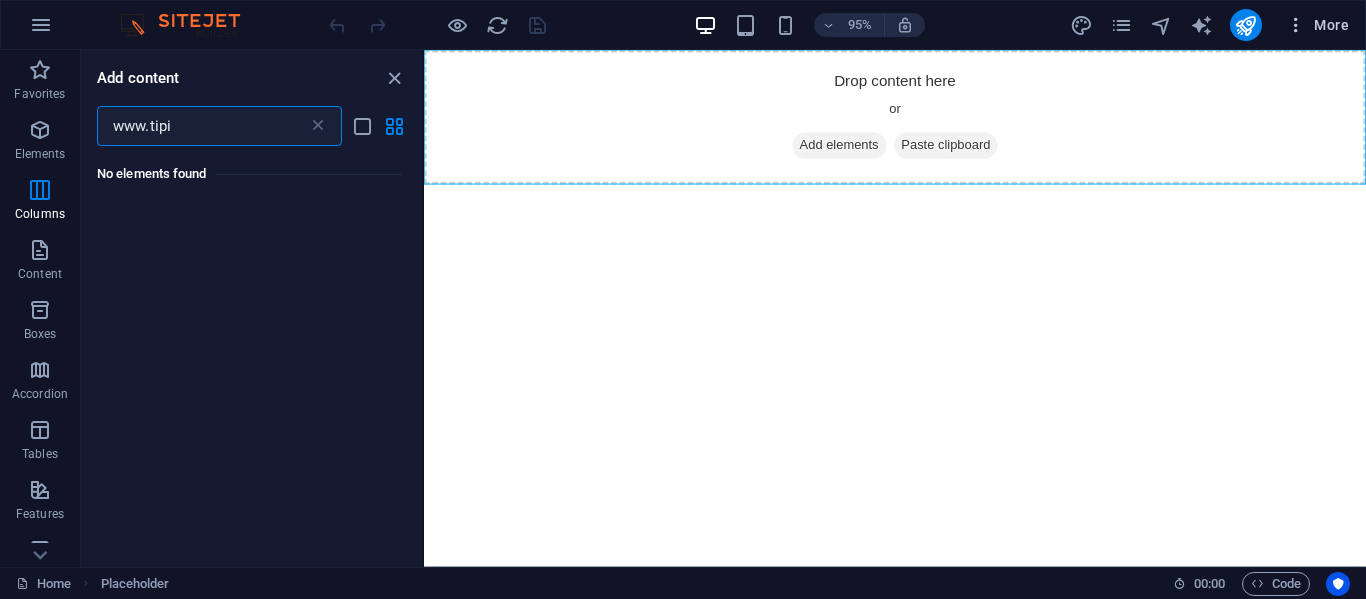 type on "www.tipi" 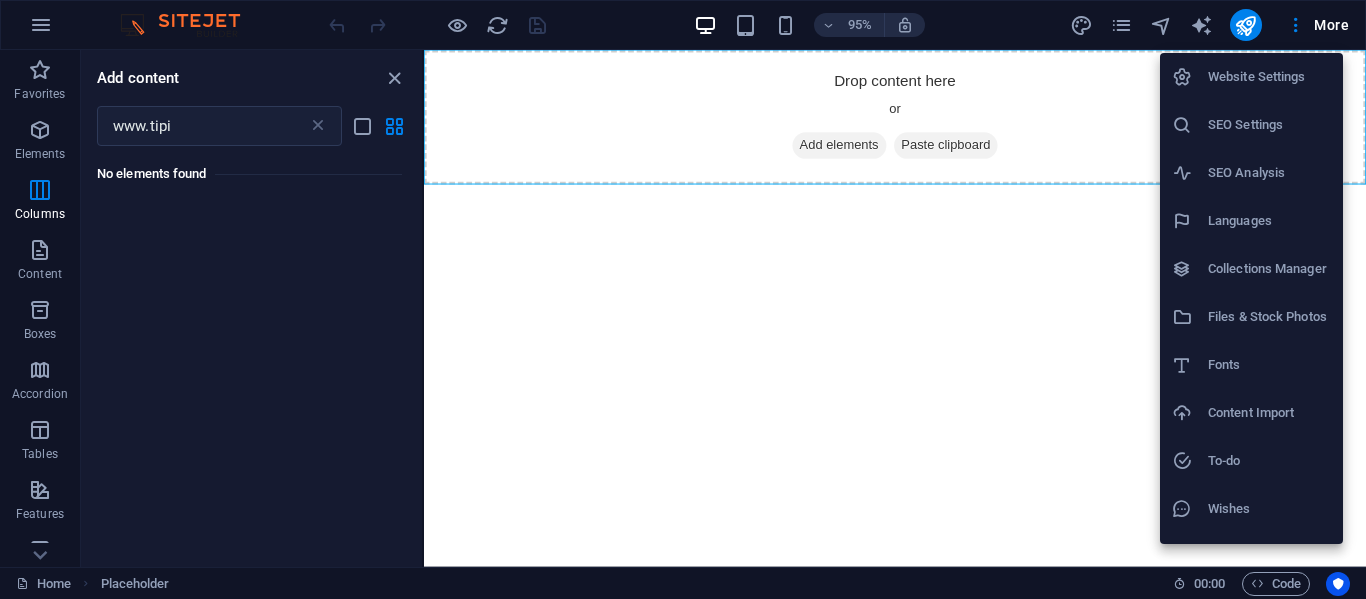 click on "Content Import" at bounding box center (1269, 413) 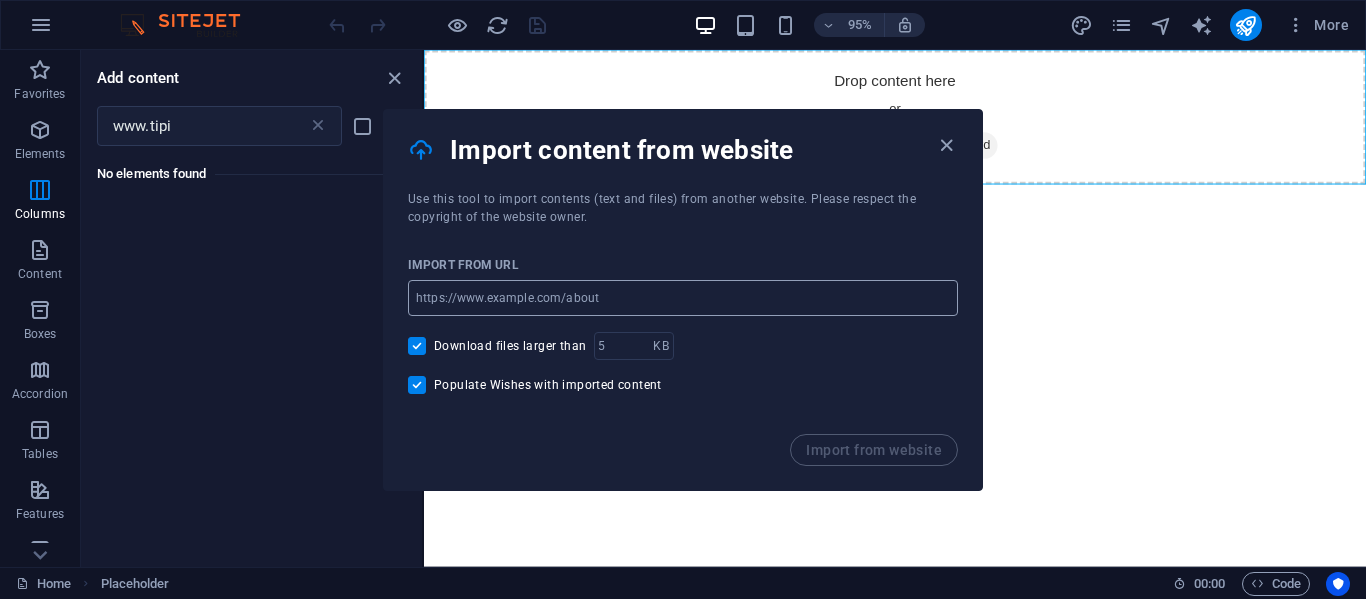click at bounding box center [683, 298] 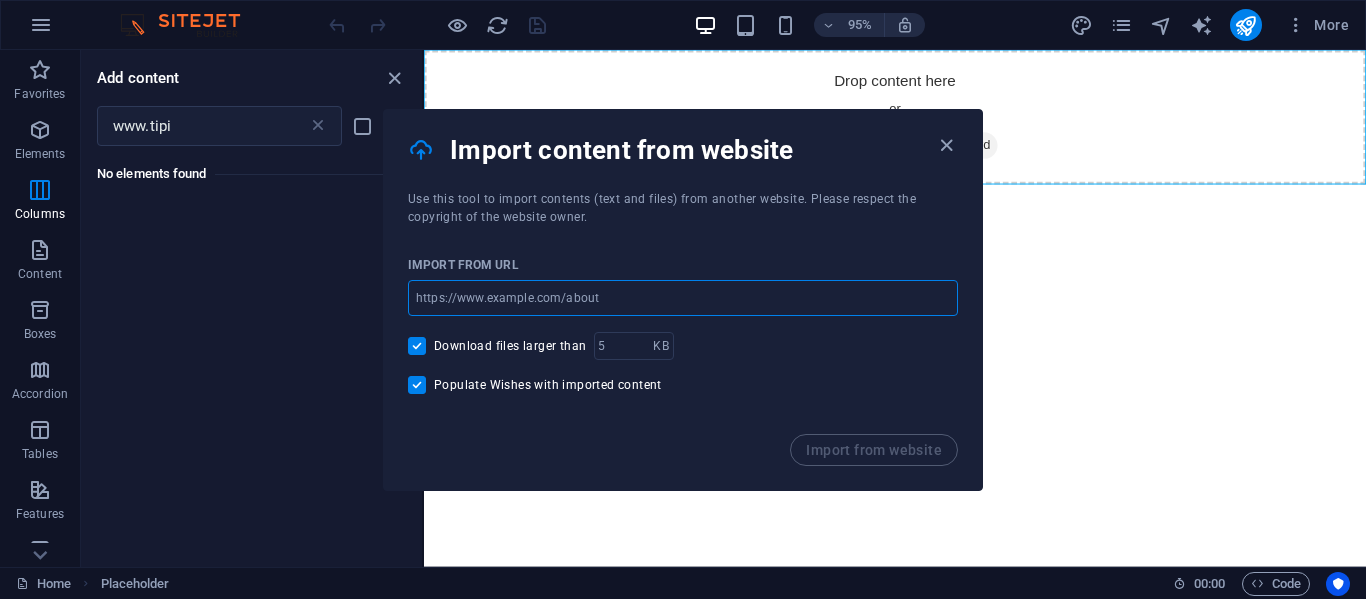 click at bounding box center (683, 298) 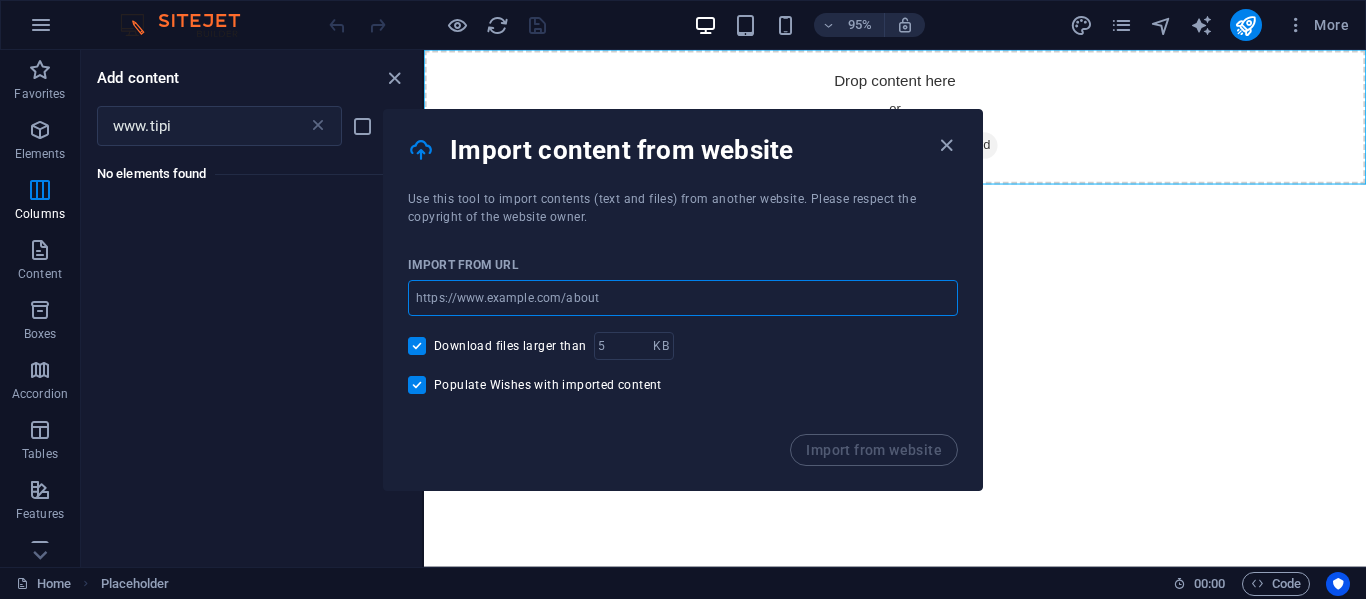 paste on "https://tipivillageretreat.com/" 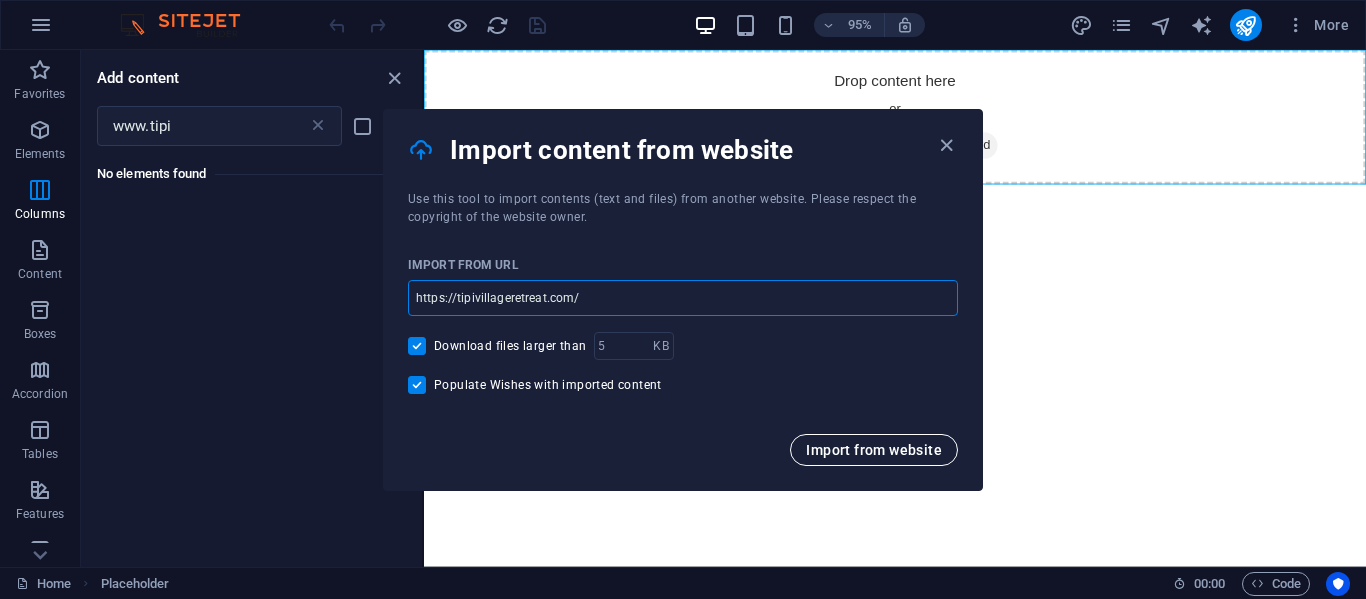 type on "https://tipivillageretreat.com/" 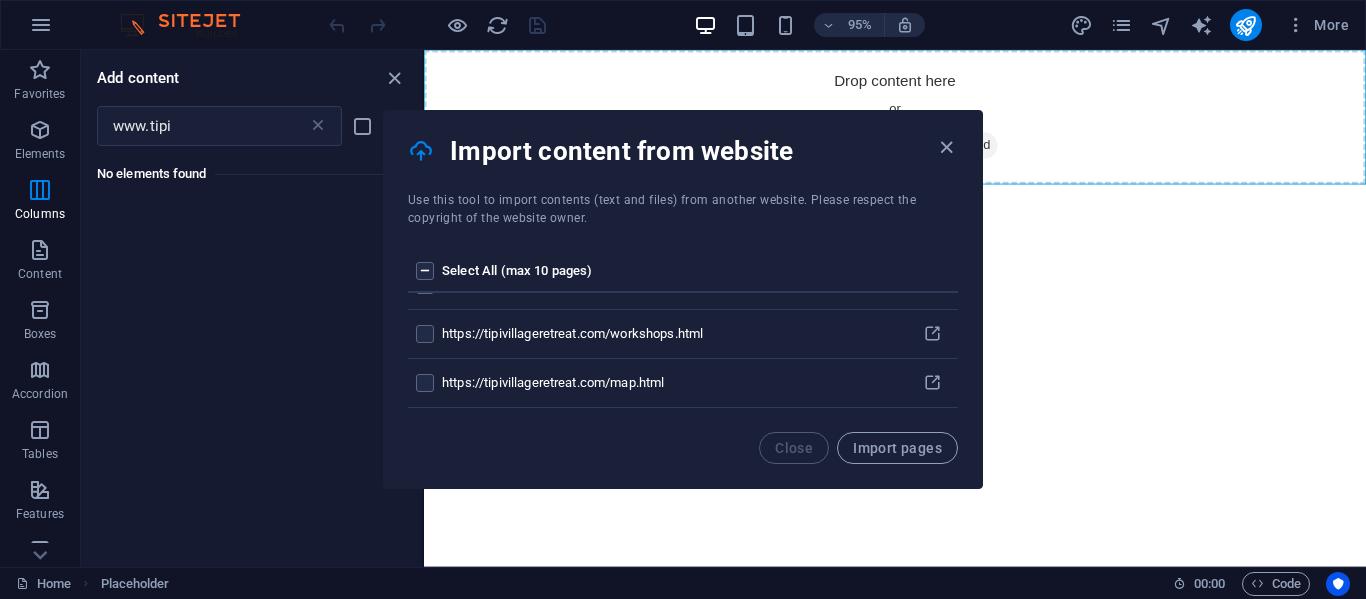 scroll, scrollTop: 0, scrollLeft: 0, axis: both 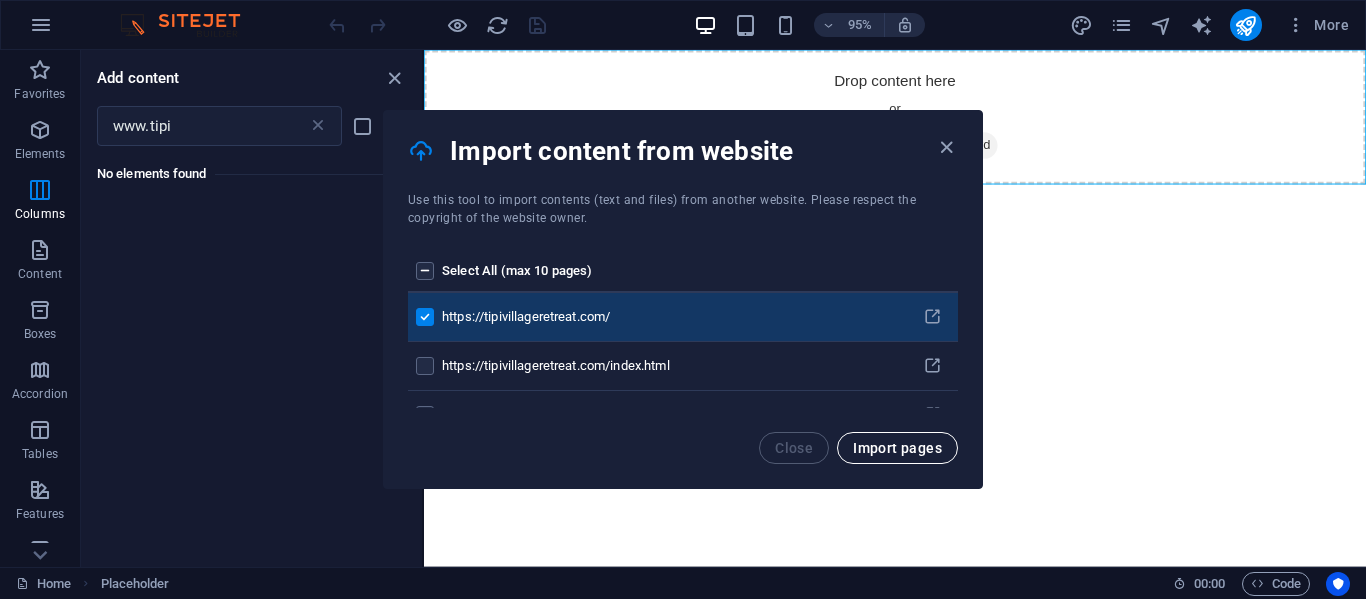 click on "Import pages" at bounding box center (897, 448) 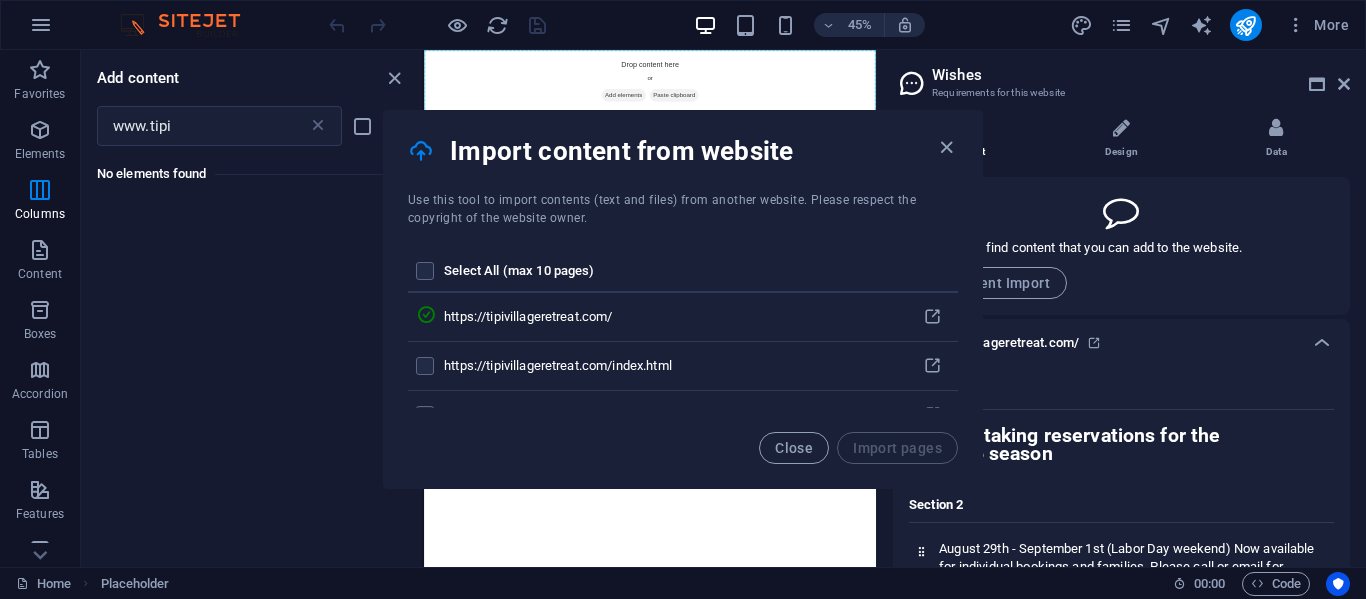 scroll, scrollTop: 217, scrollLeft: 0, axis: vertical 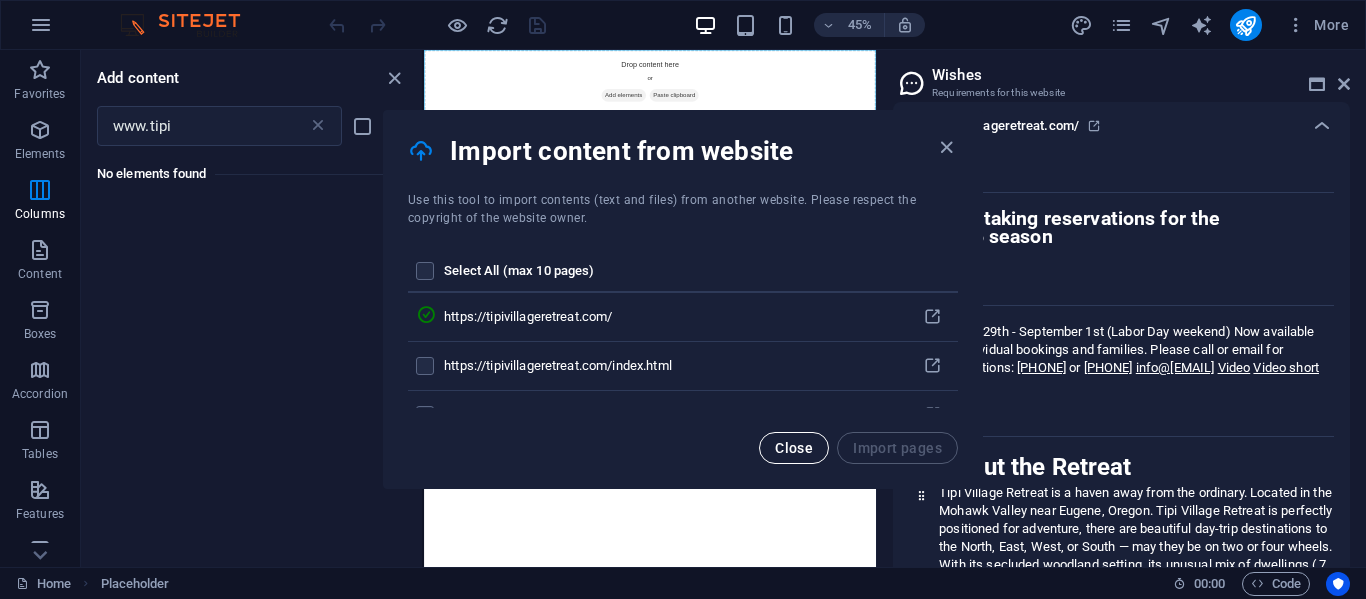 click on "Close" at bounding box center (794, 448) 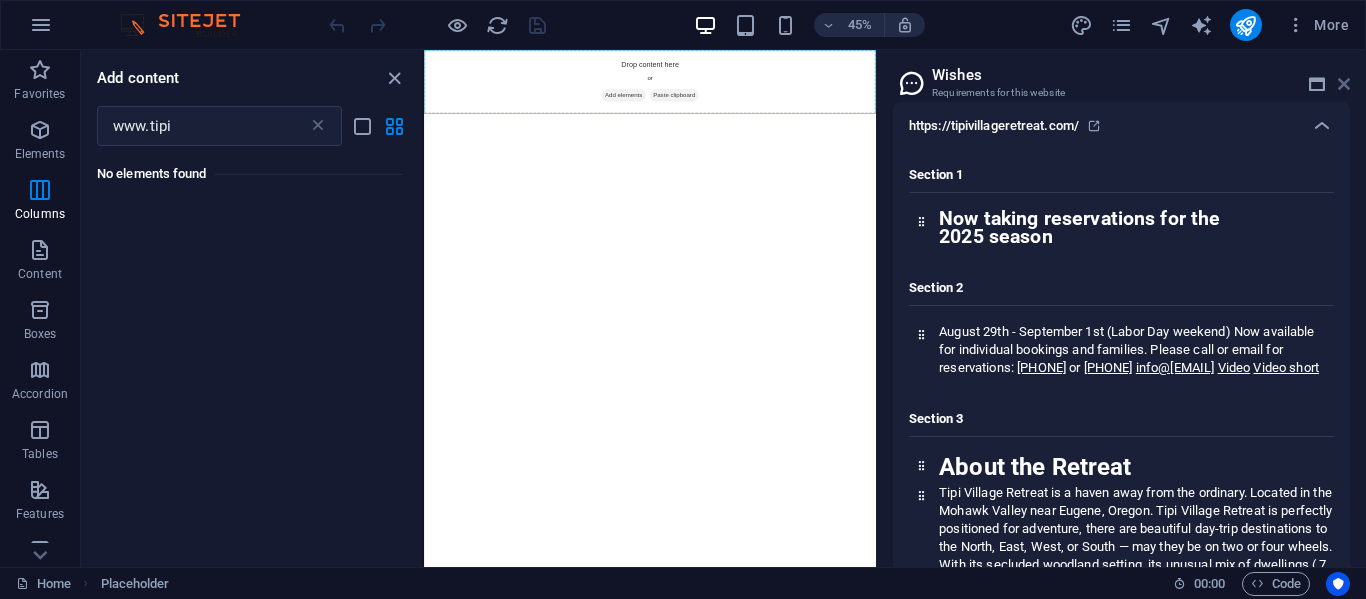 click at bounding box center [1344, 84] 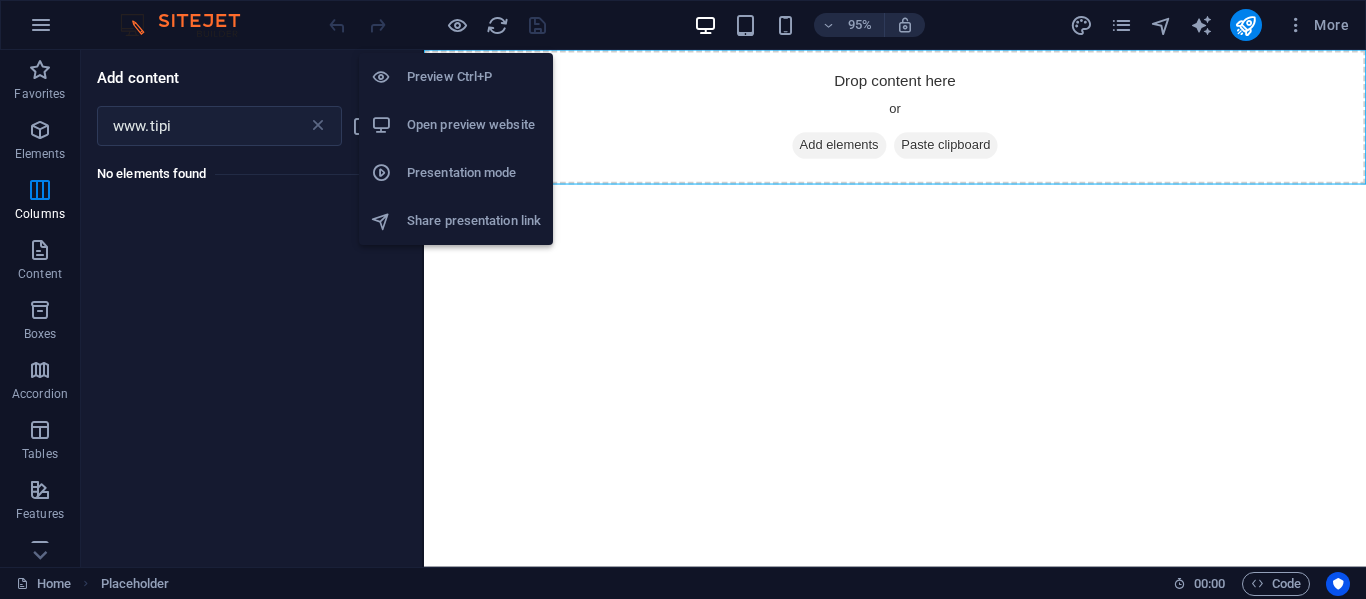 click on "Preview Ctrl+P" at bounding box center [474, 77] 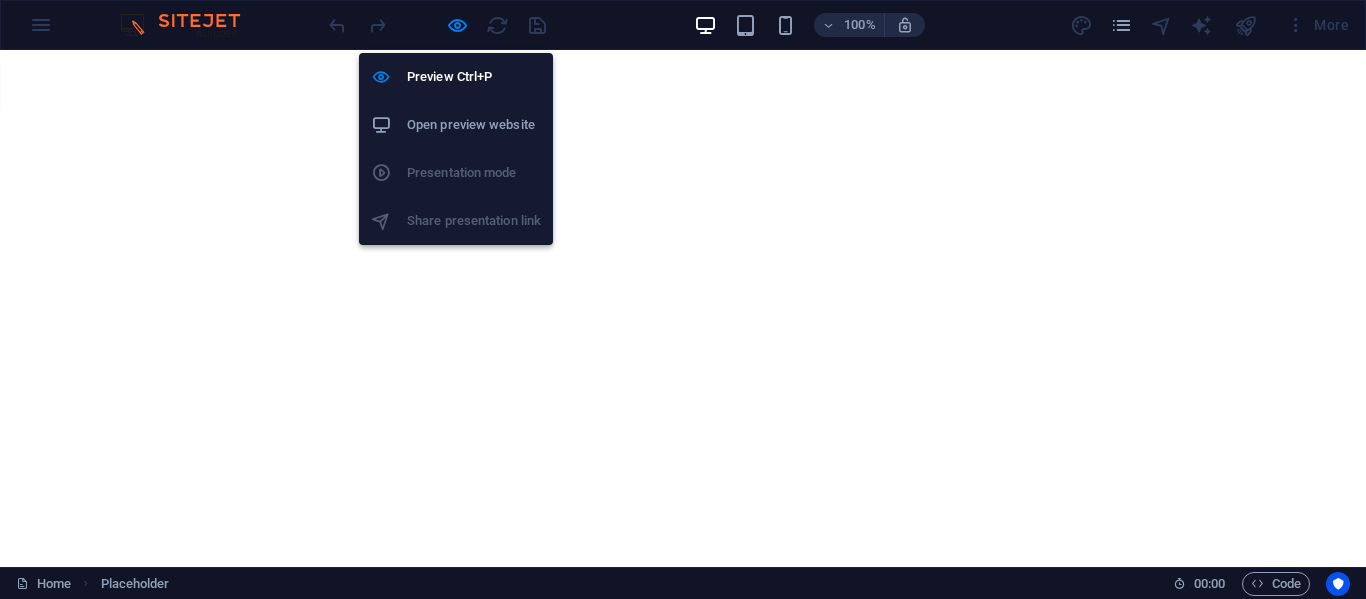 click on "Open preview website" at bounding box center [474, 125] 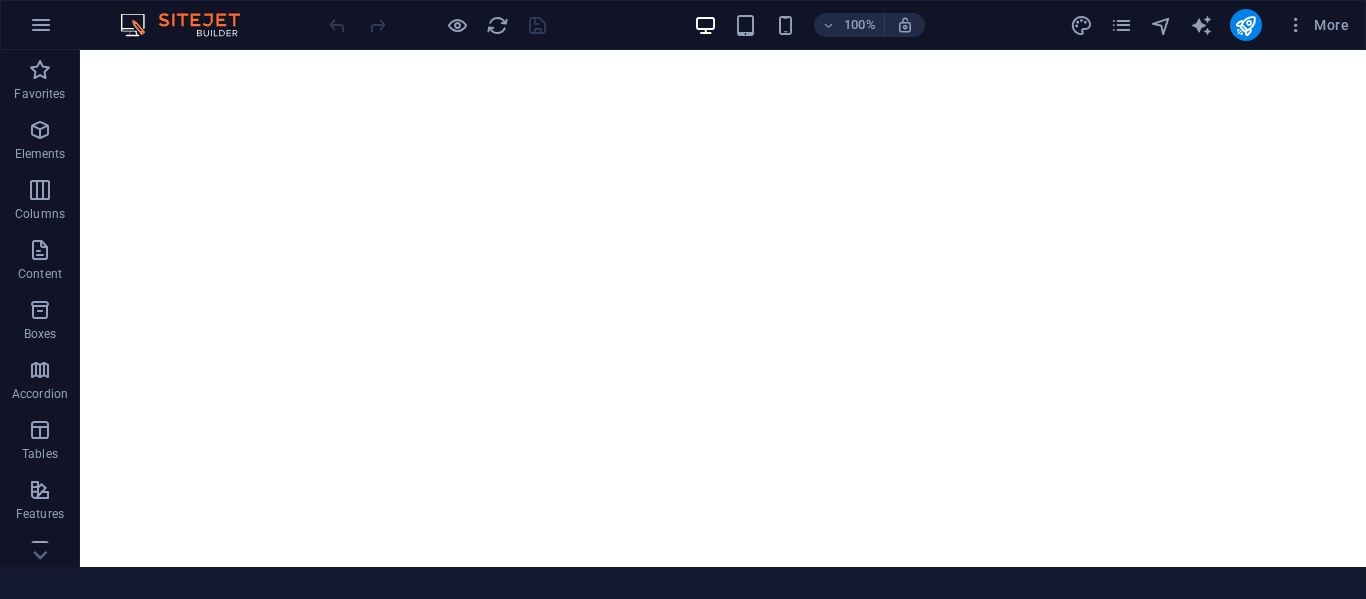 scroll, scrollTop: 0, scrollLeft: 0, axis: both 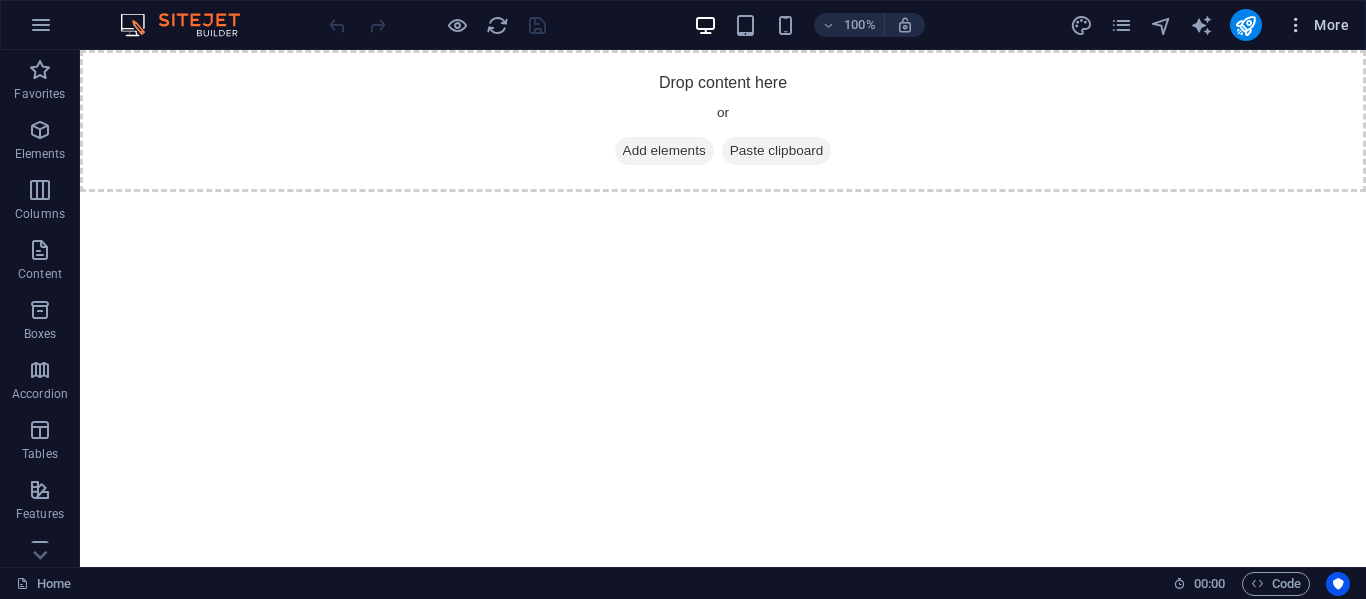 click on "More" at bounding box center [1317, 25] 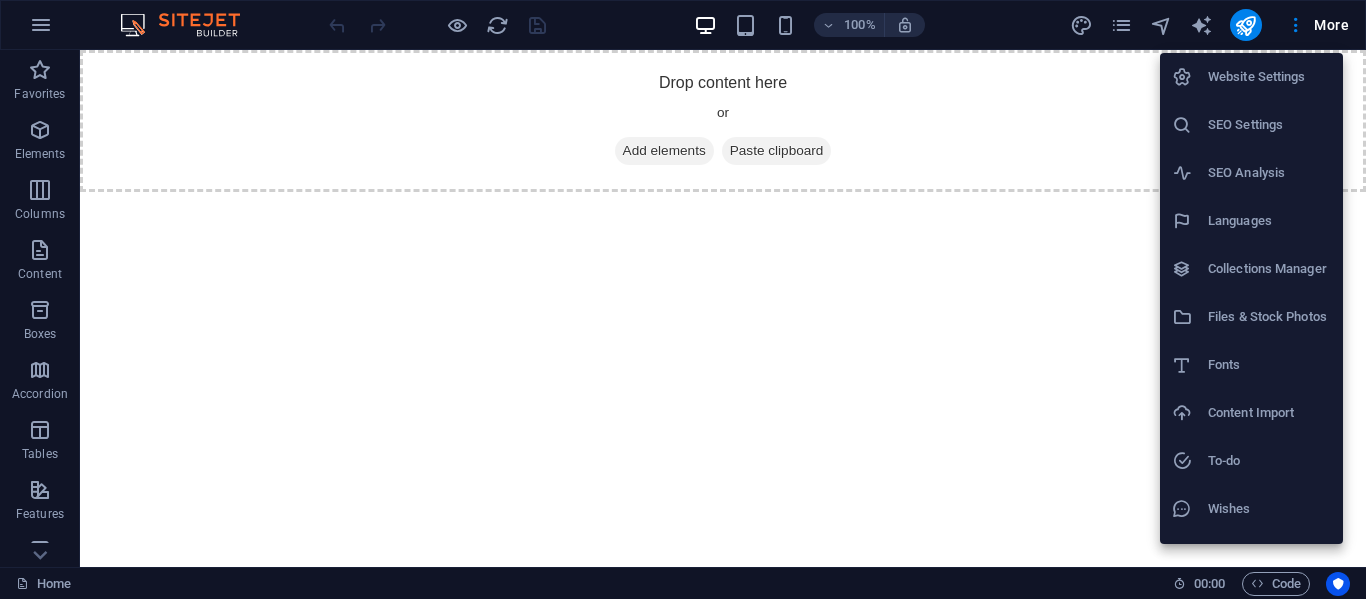 click on "Content Import" at bounding box center (1269, 413) 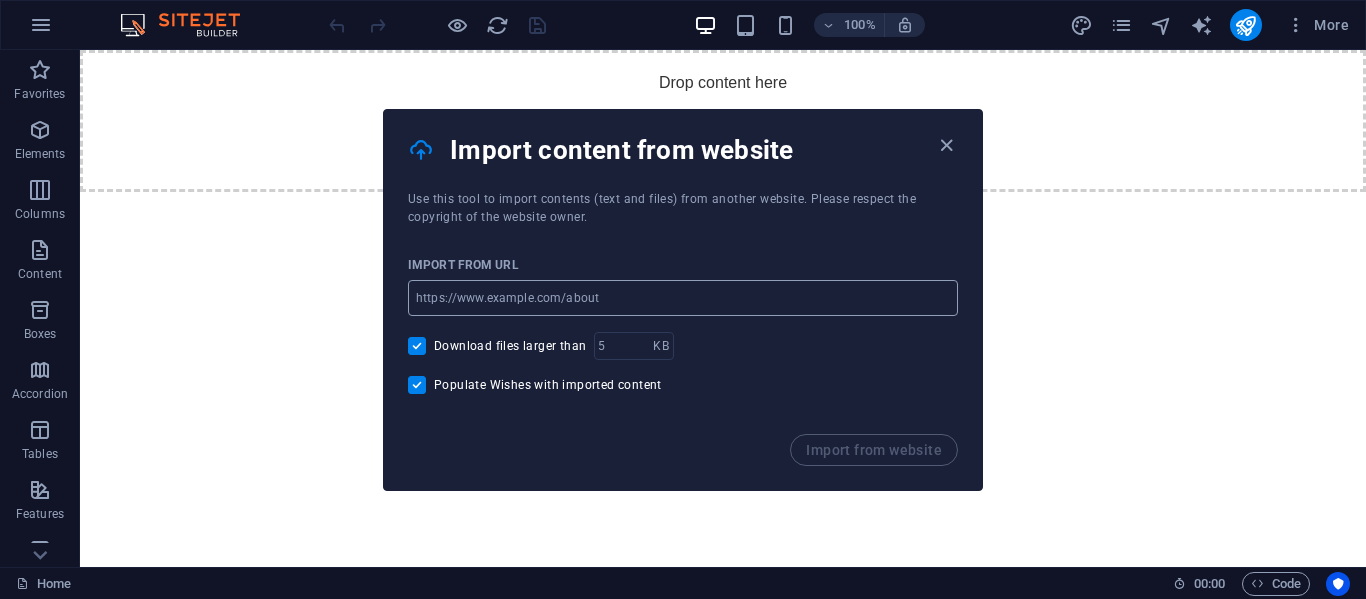 click at bounding box center [683, 298] 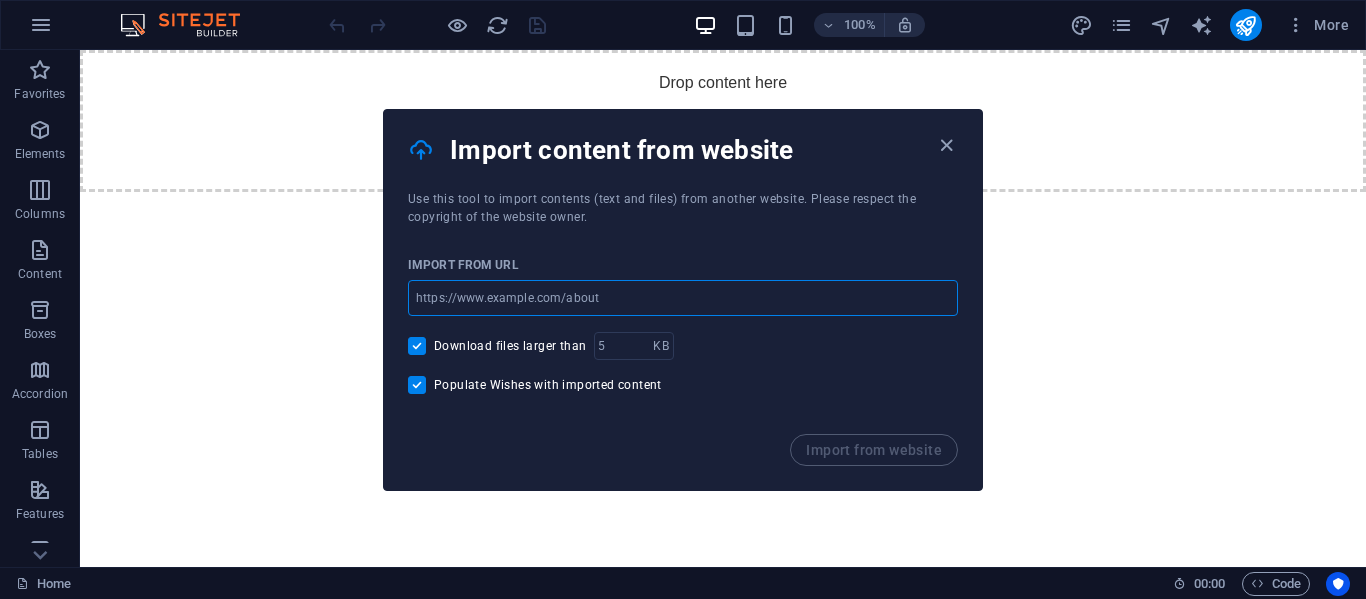 type on "https://tipivillageretreat.com/" 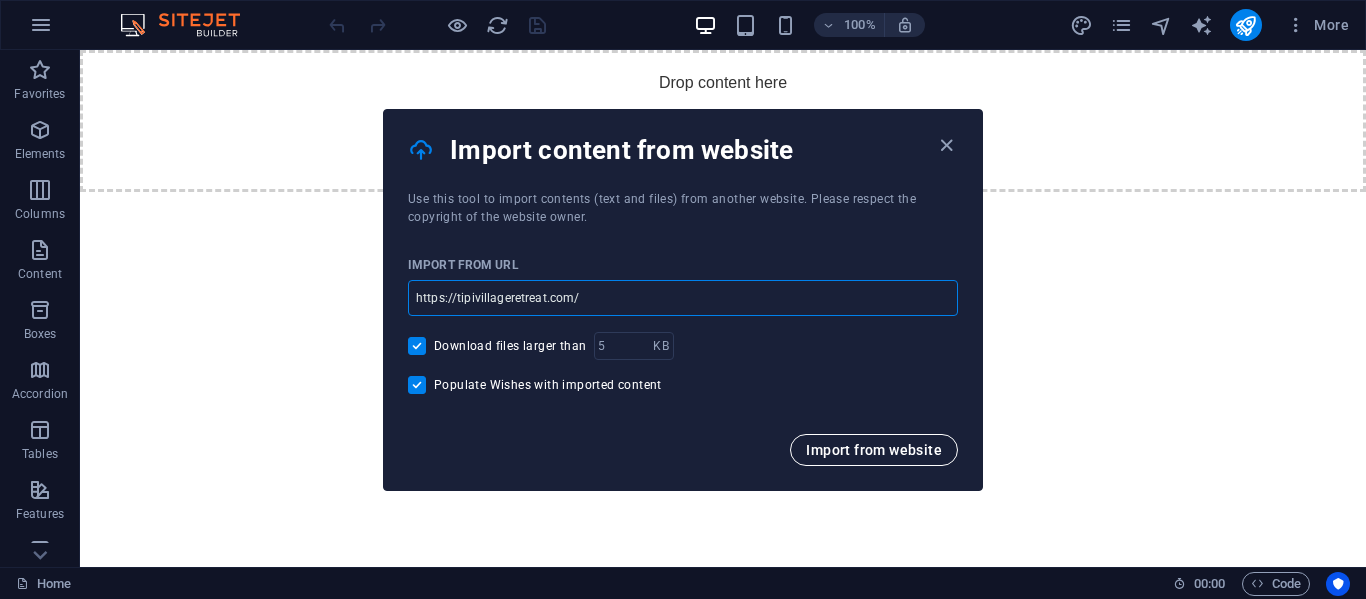 click on "Import from website" at bounding box center (874, 450) 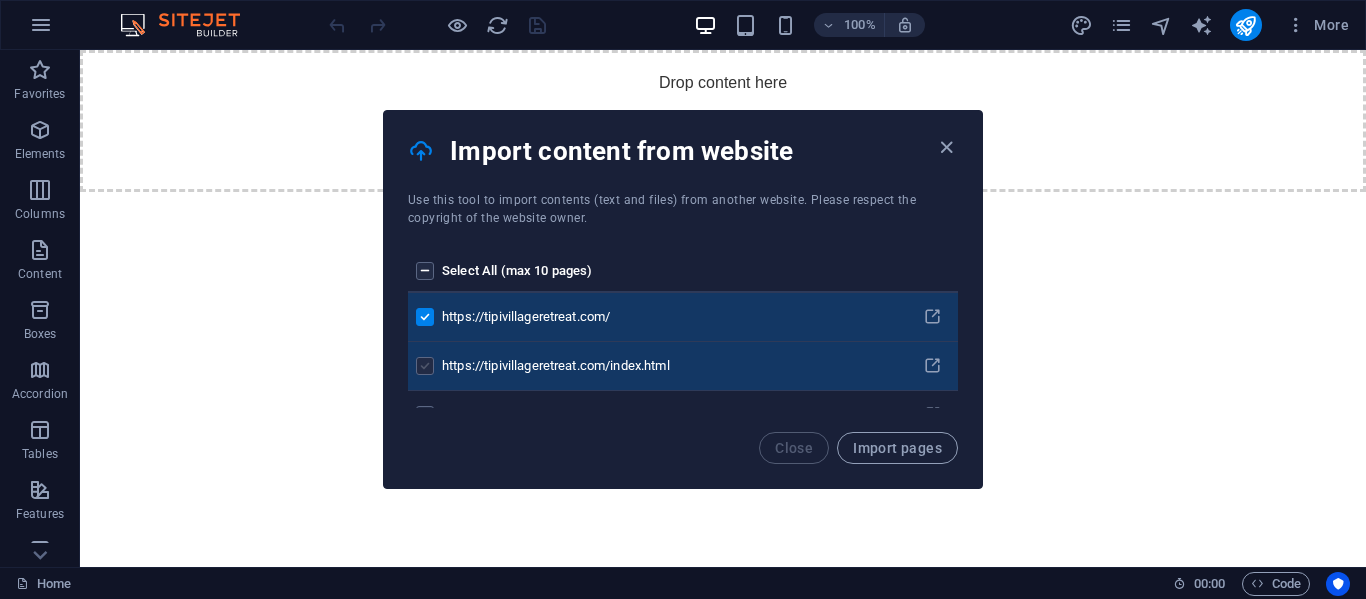 click at bounding box center (425, 366) 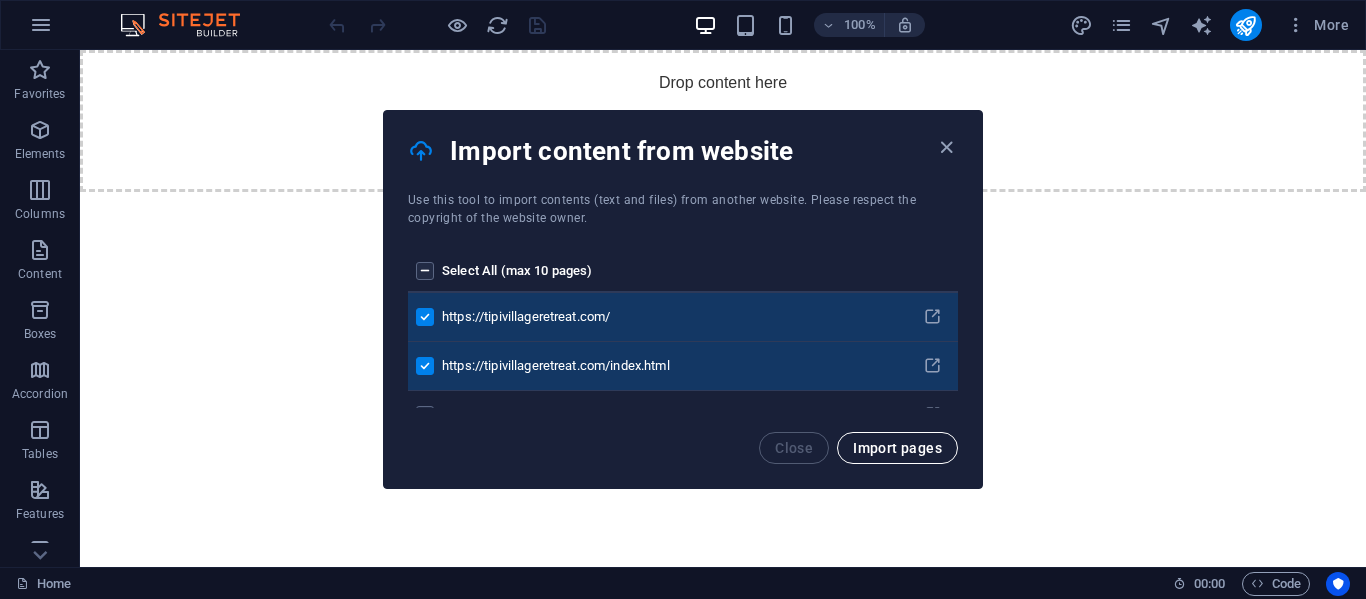 click on "Import pages" at bounding box center (897, 448) 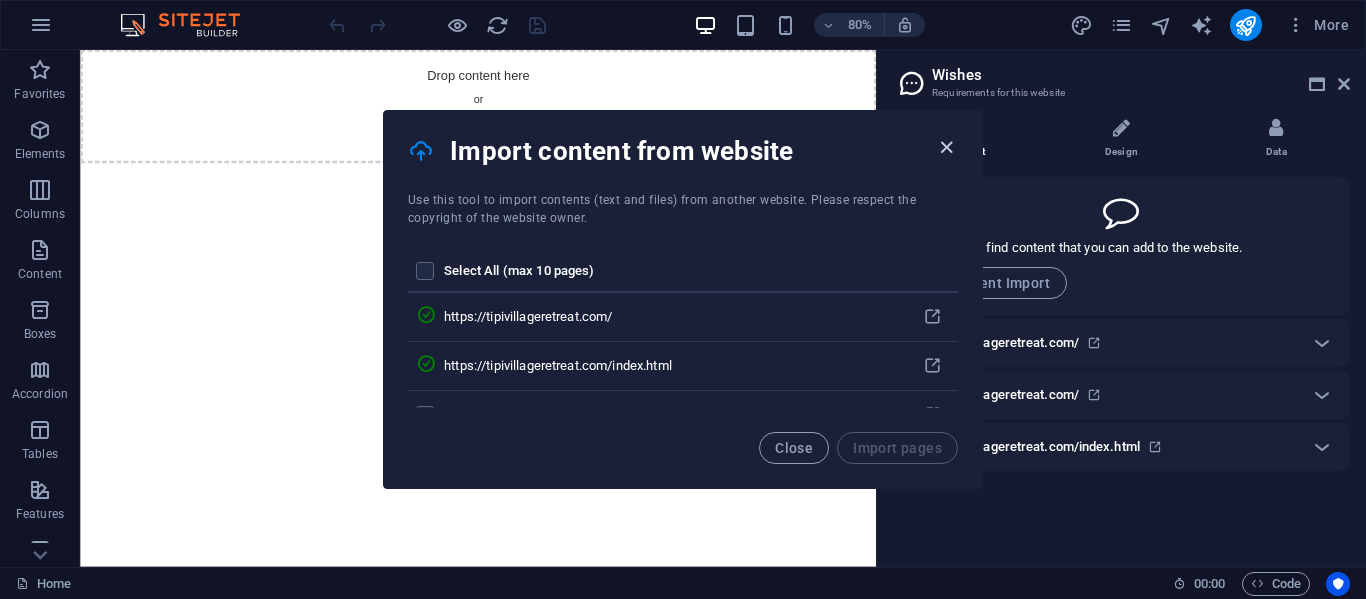 click at bounding box center [946, 147] 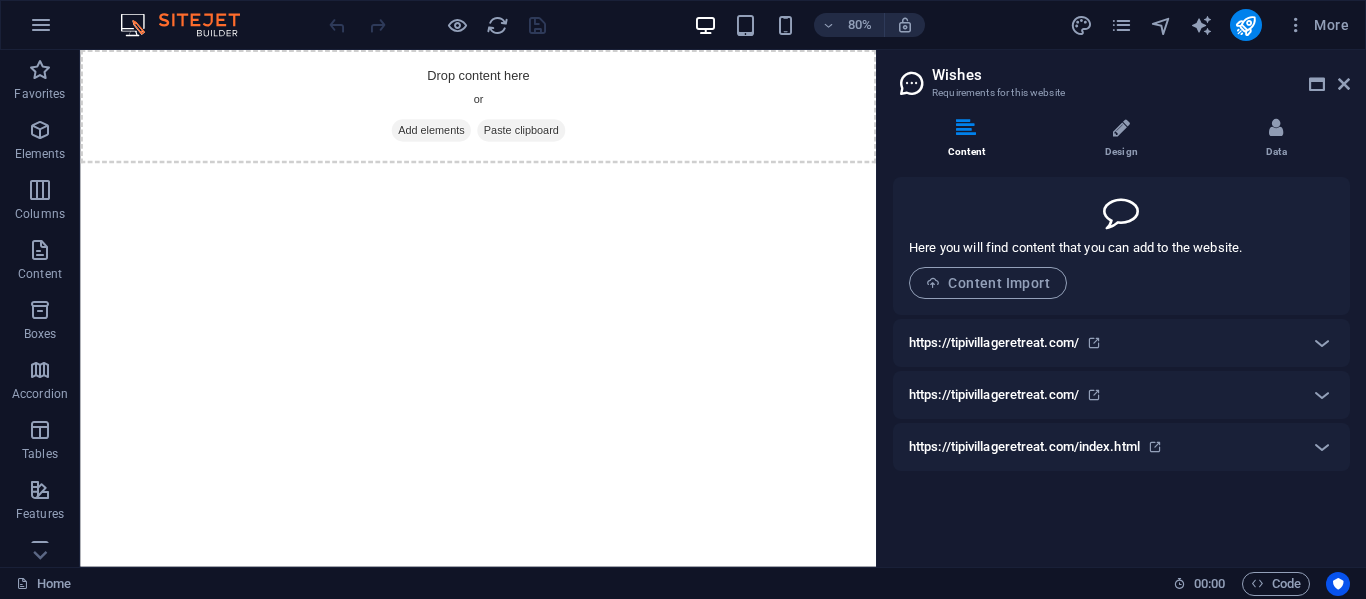 click on "https://tipivillageretreat.com/" at bounding box center [1103, 343] 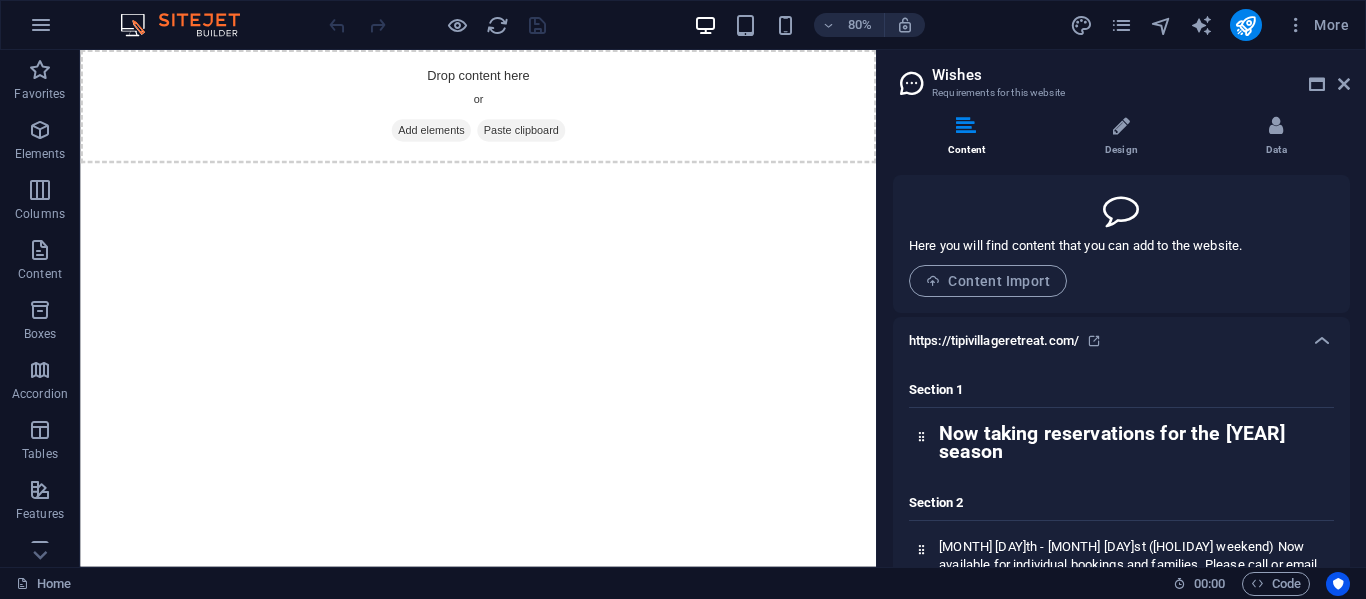 scroll, scrollTop: 3, scrollLeft: 0, axis: vertical 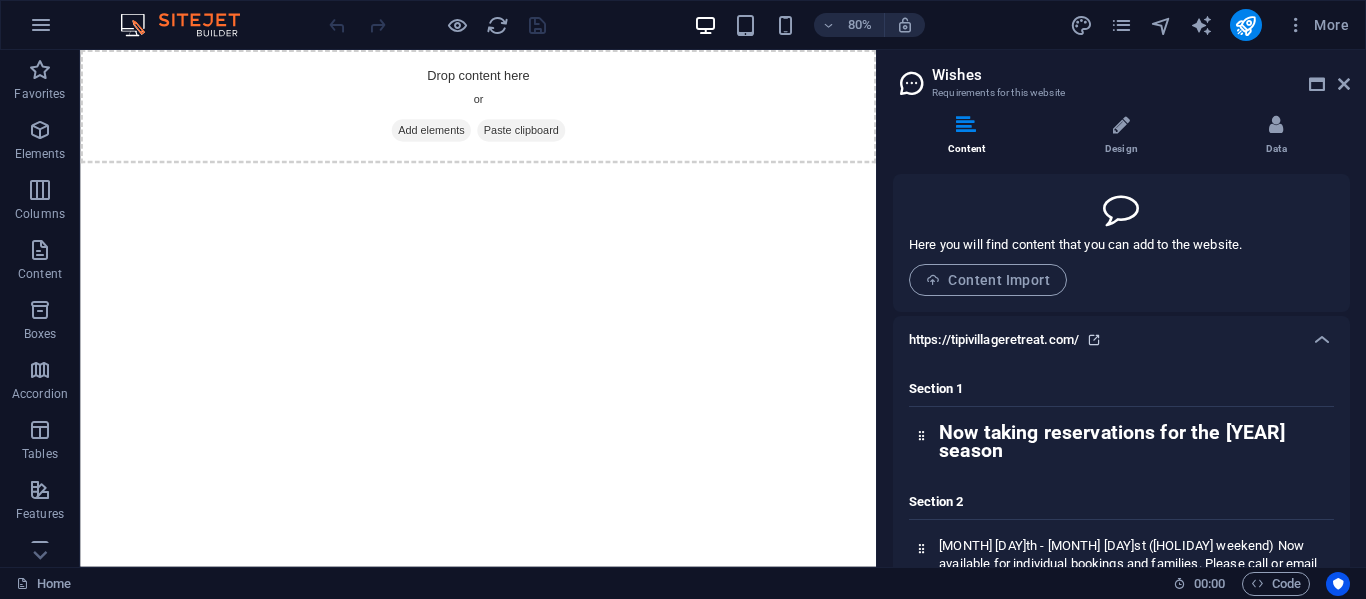 click at bounding box center (1094, 340) 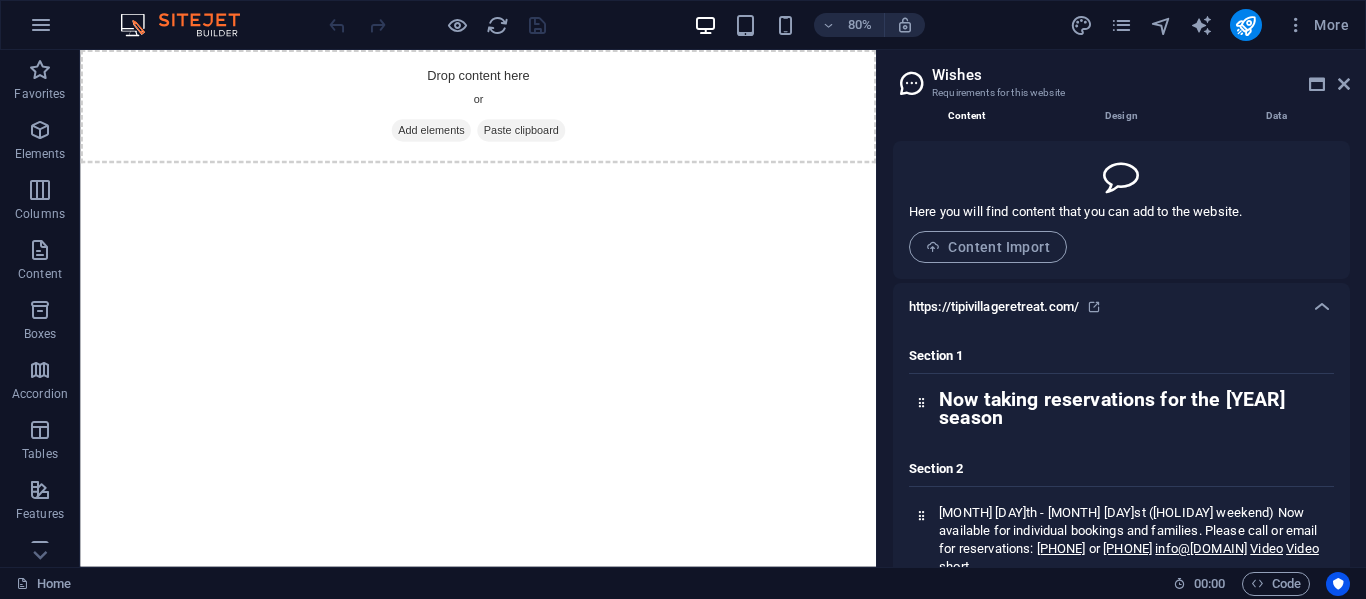 scroll, scrollTop: 37, scrollLeft: 0, axis: vertical 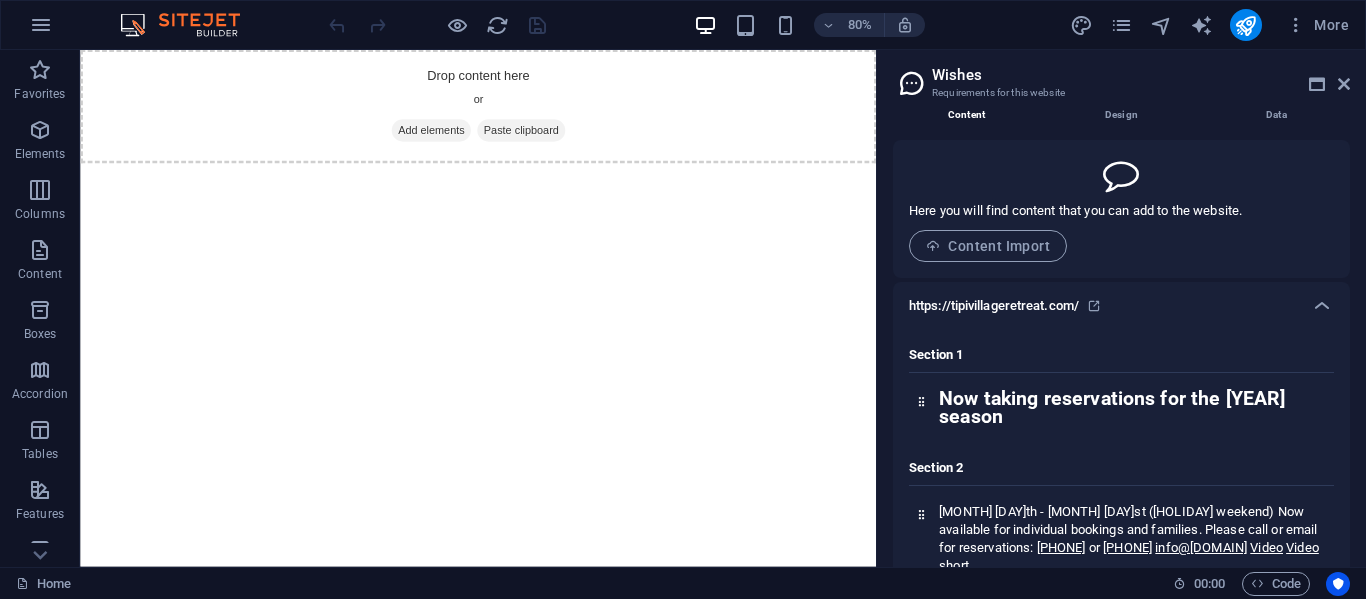 drag, startPoint x: 1104, startPoint y: 354, endPoint x: 576, endPoint y: 236, distance: 541.02496 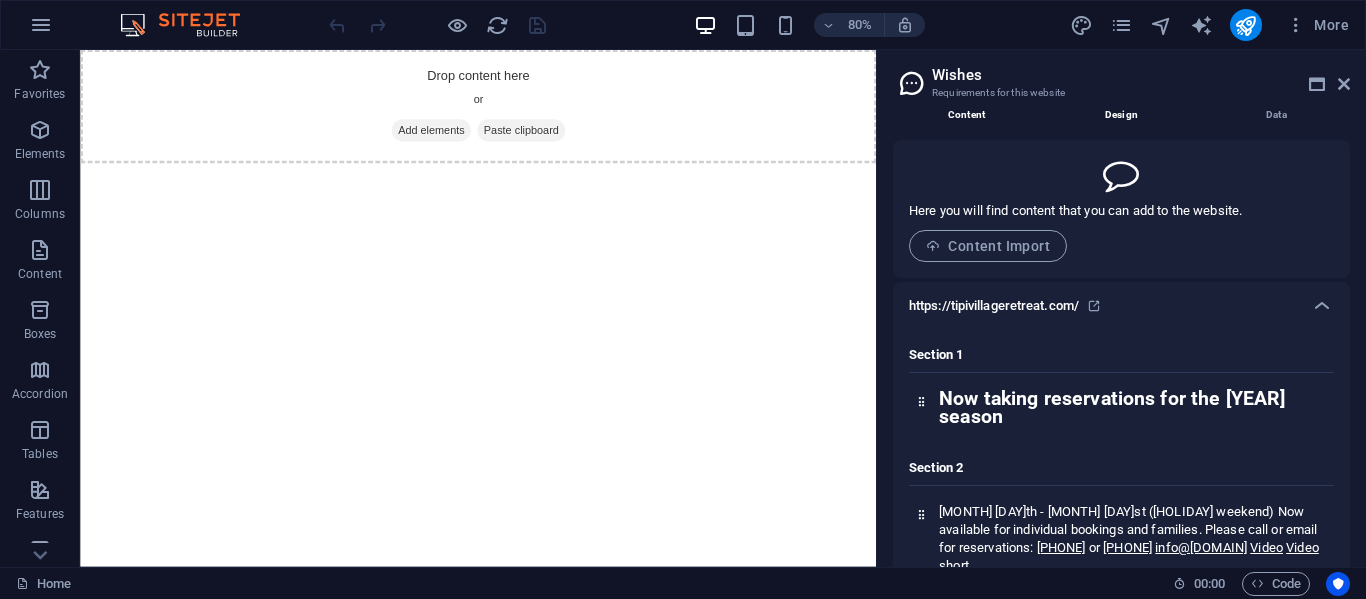 click on "Design" at bounding box center (1125, 102) 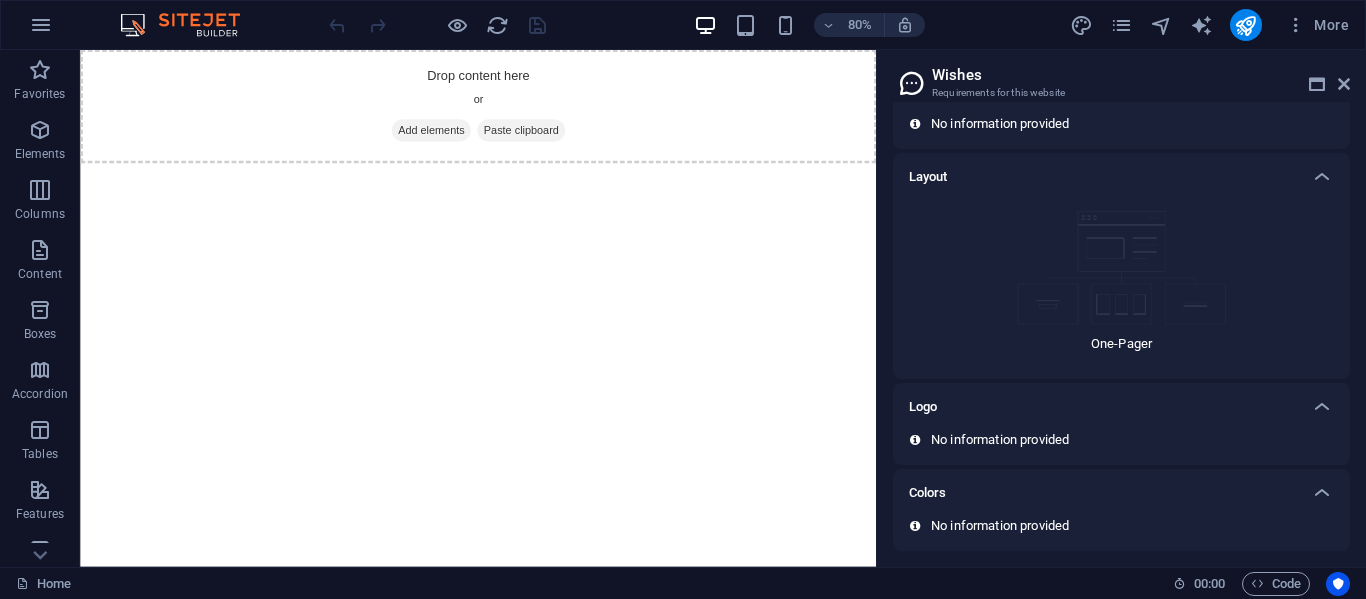 scroll, scrollTop: 0, scrollLeft: 0, axis: both 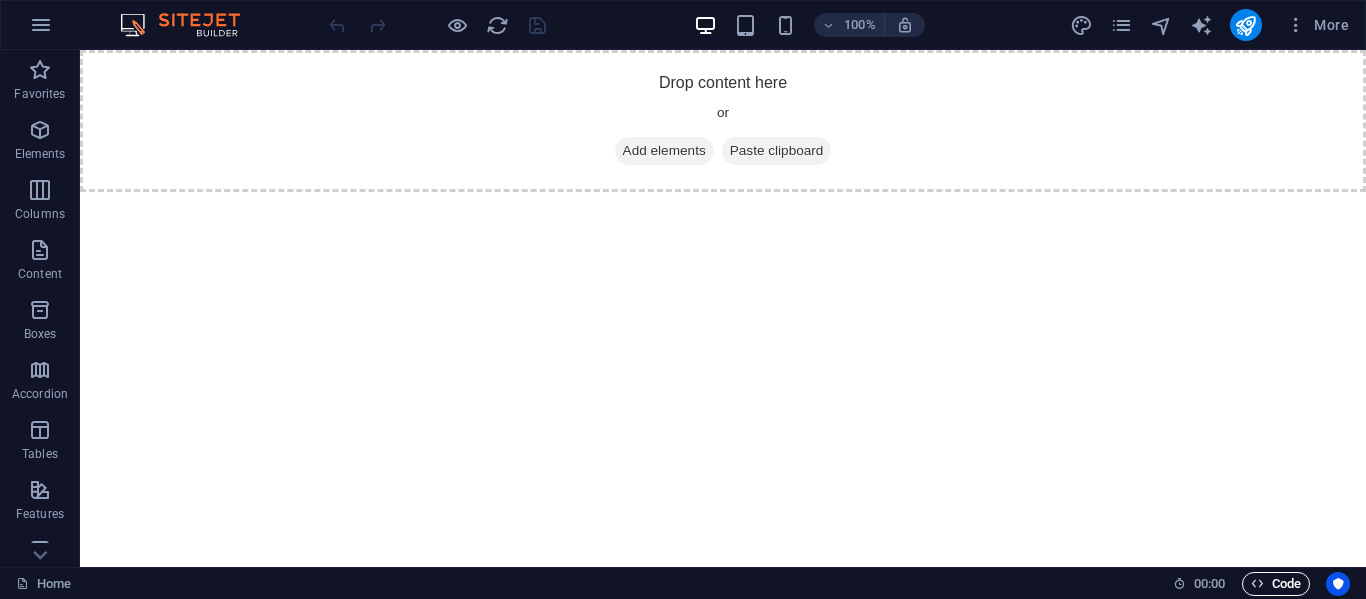 click on "Code" at bounding box center [1276, 584] 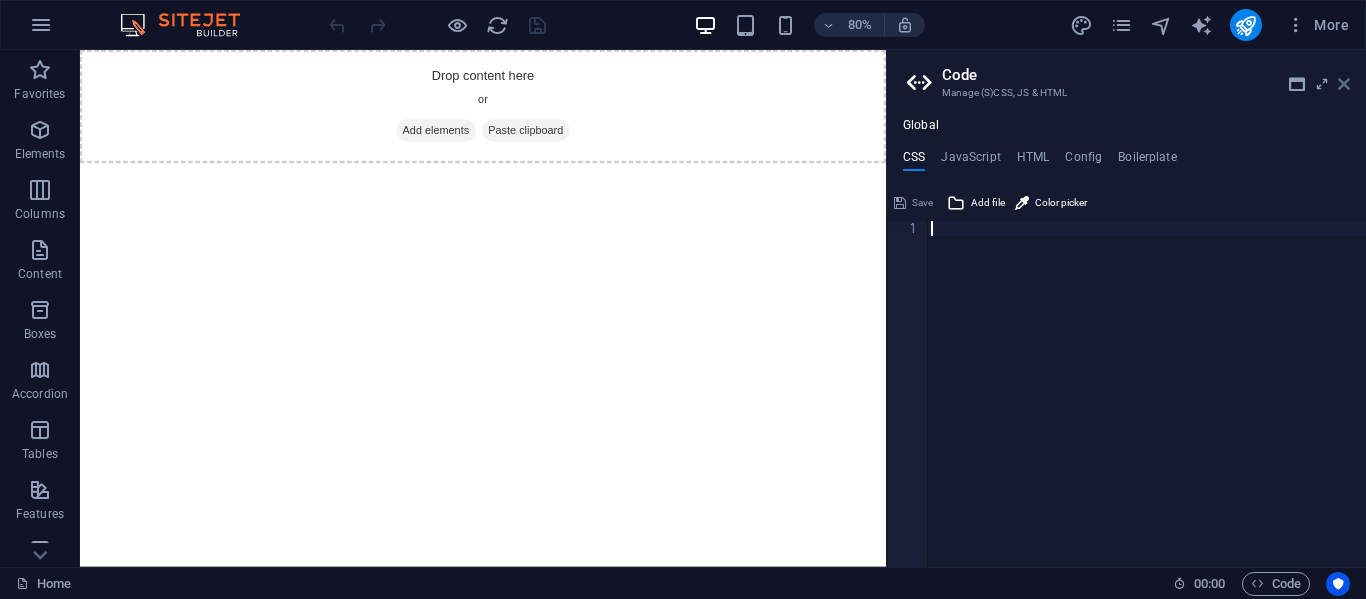 click at bounding box center (1344, 84) 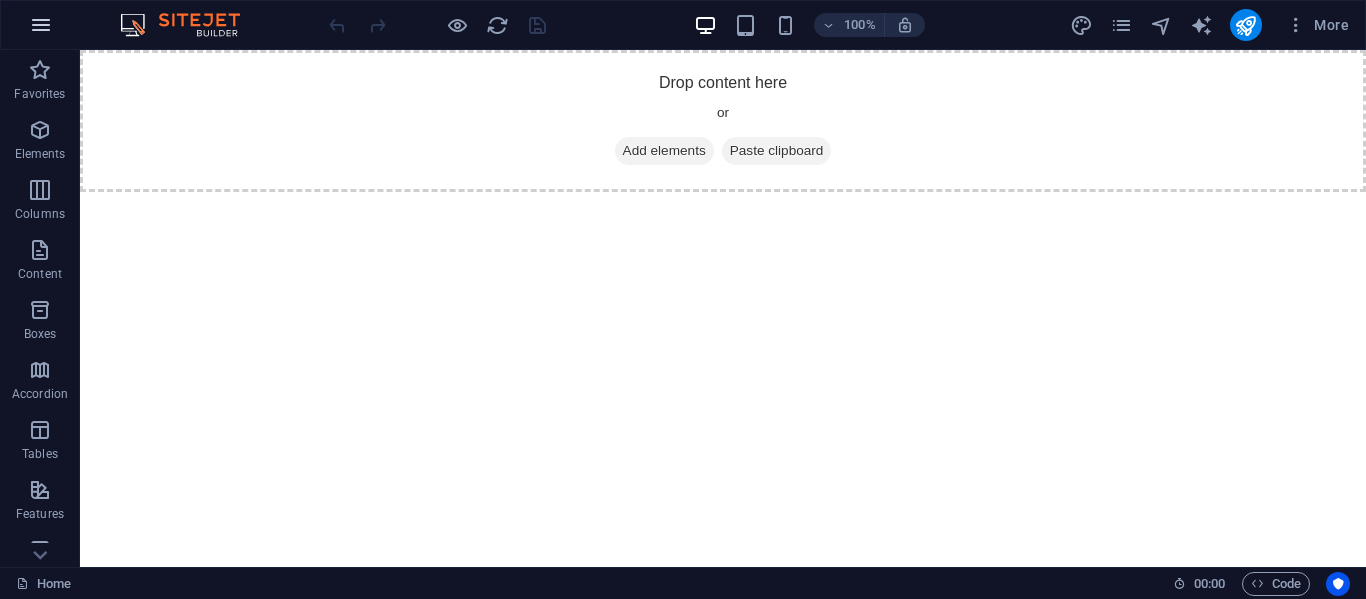 click at bounding box center [41, 25] 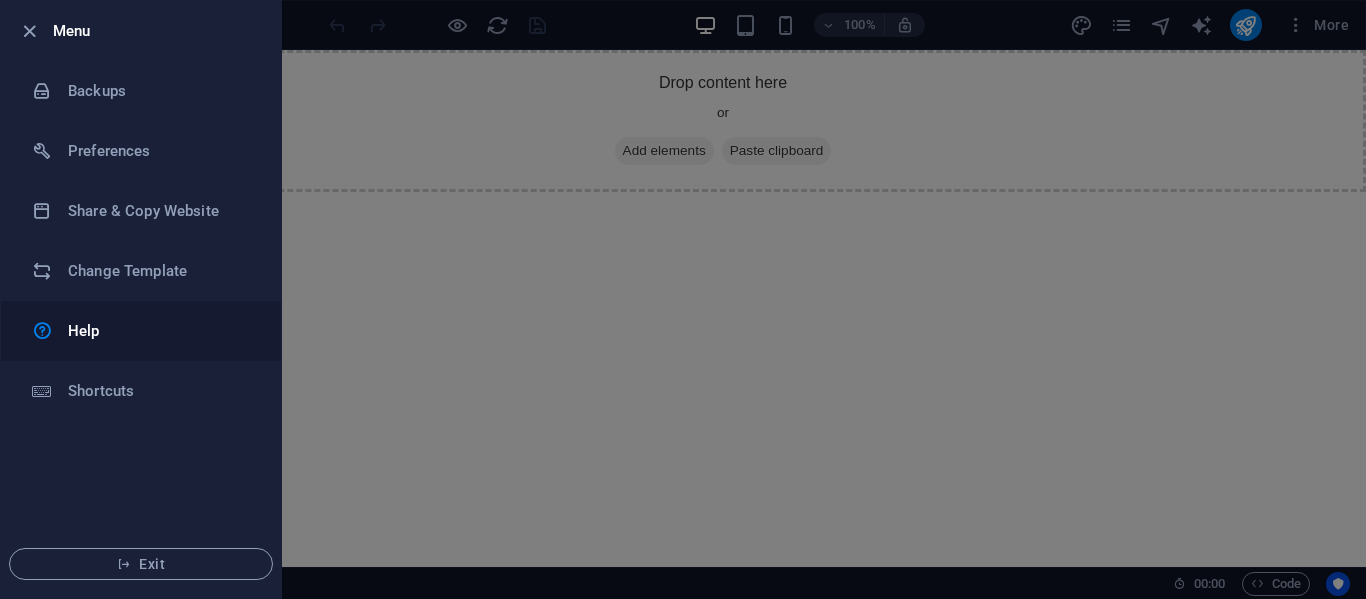 click on "Help" at bounding box center (160, 331) 